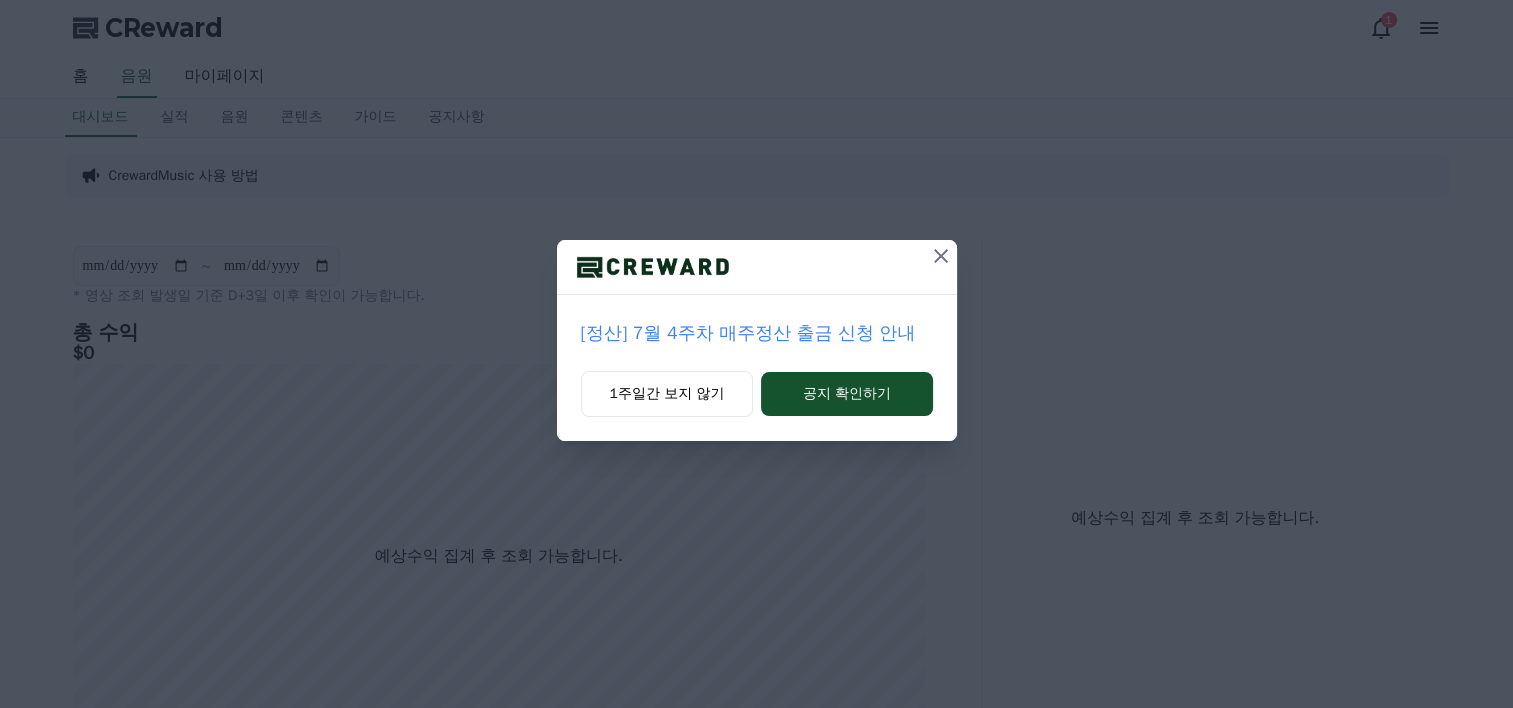 scroll, scrollTop: 0, scrollLeft: 0, axis: both 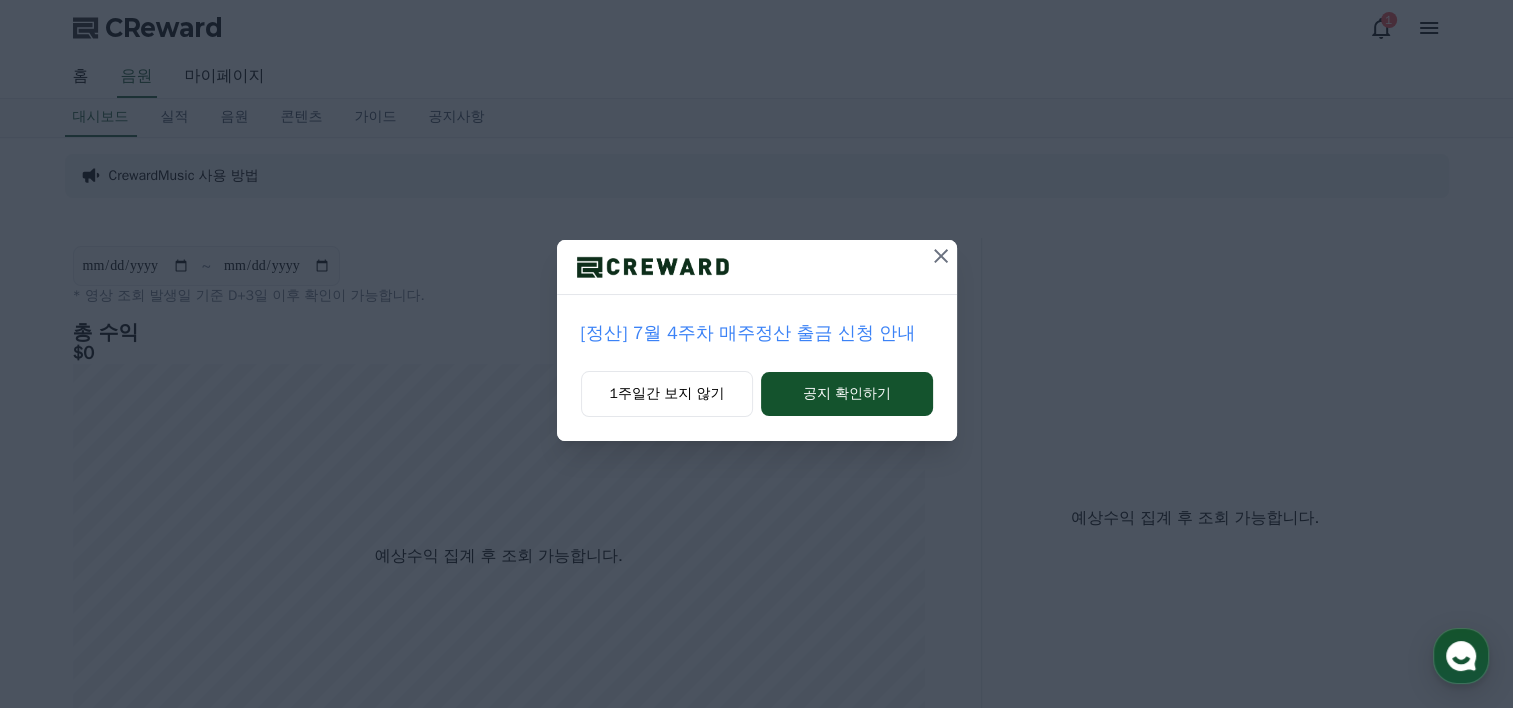 click 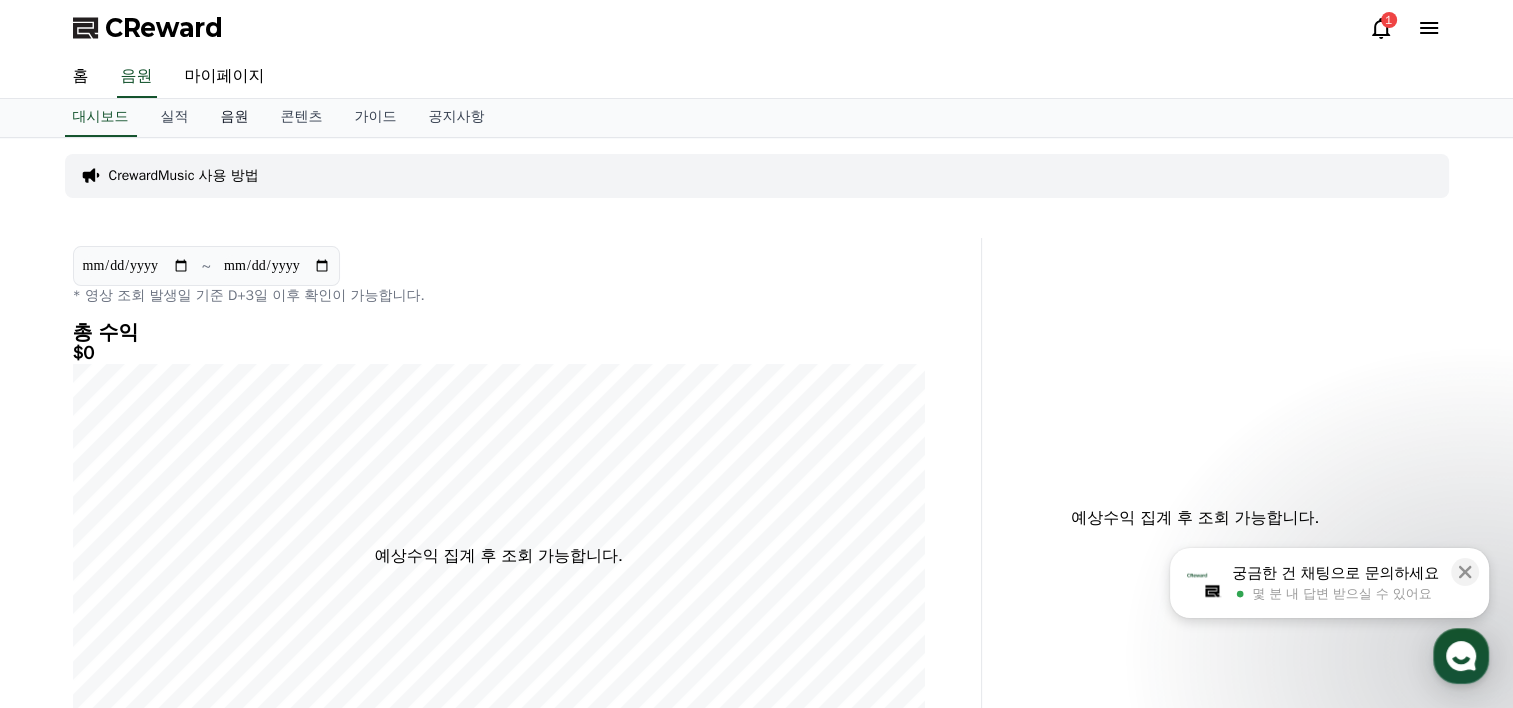click on "음원" at bounding box center (235, 118) 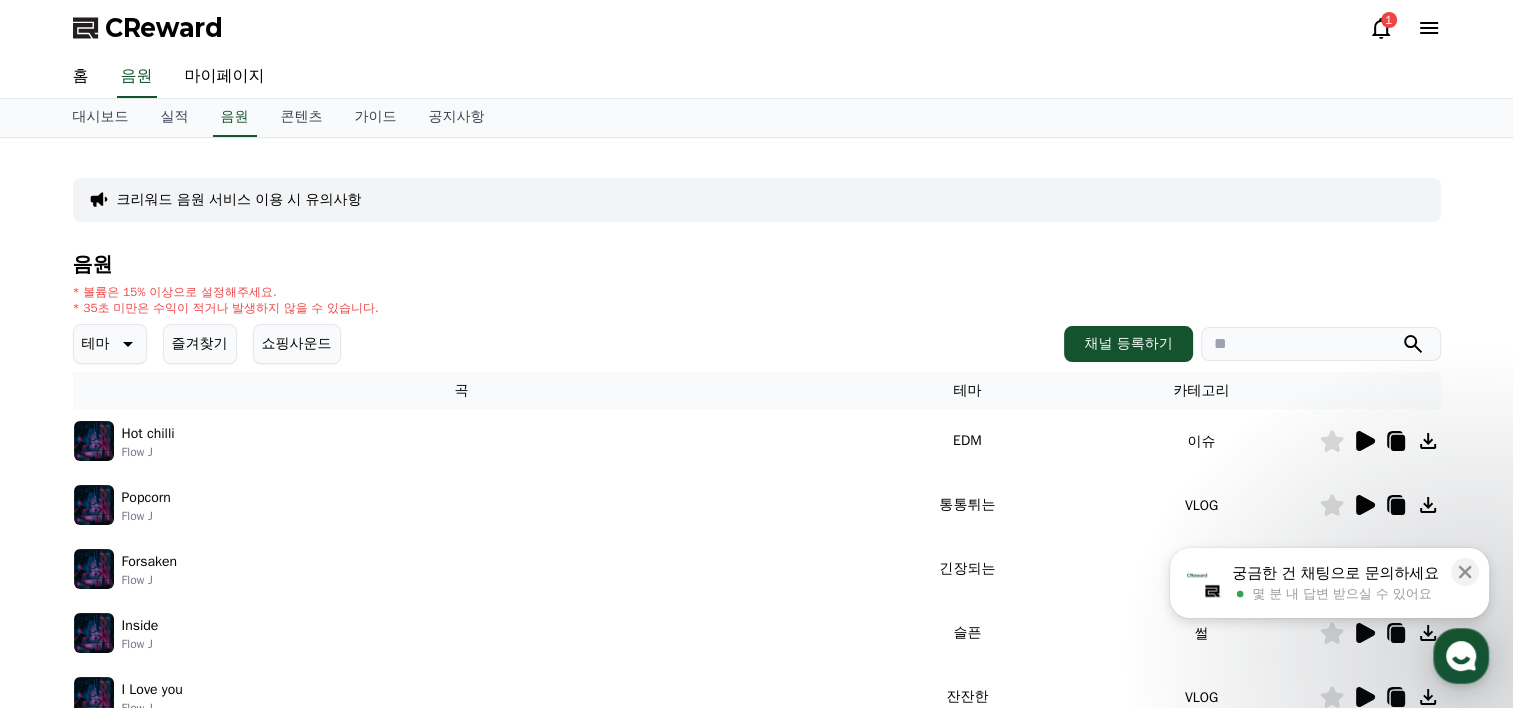 click 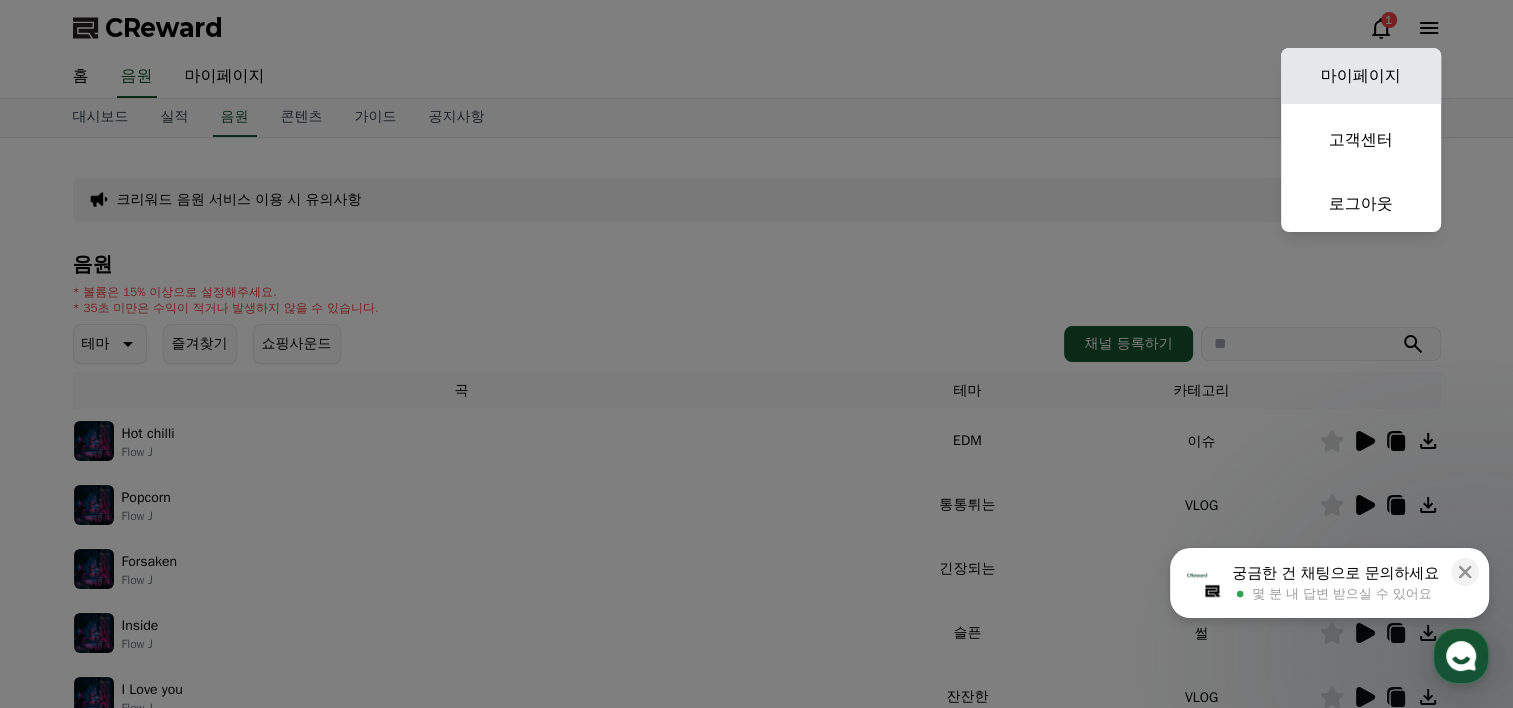 click on "마이페이지" at bounding box center (1361, 76) 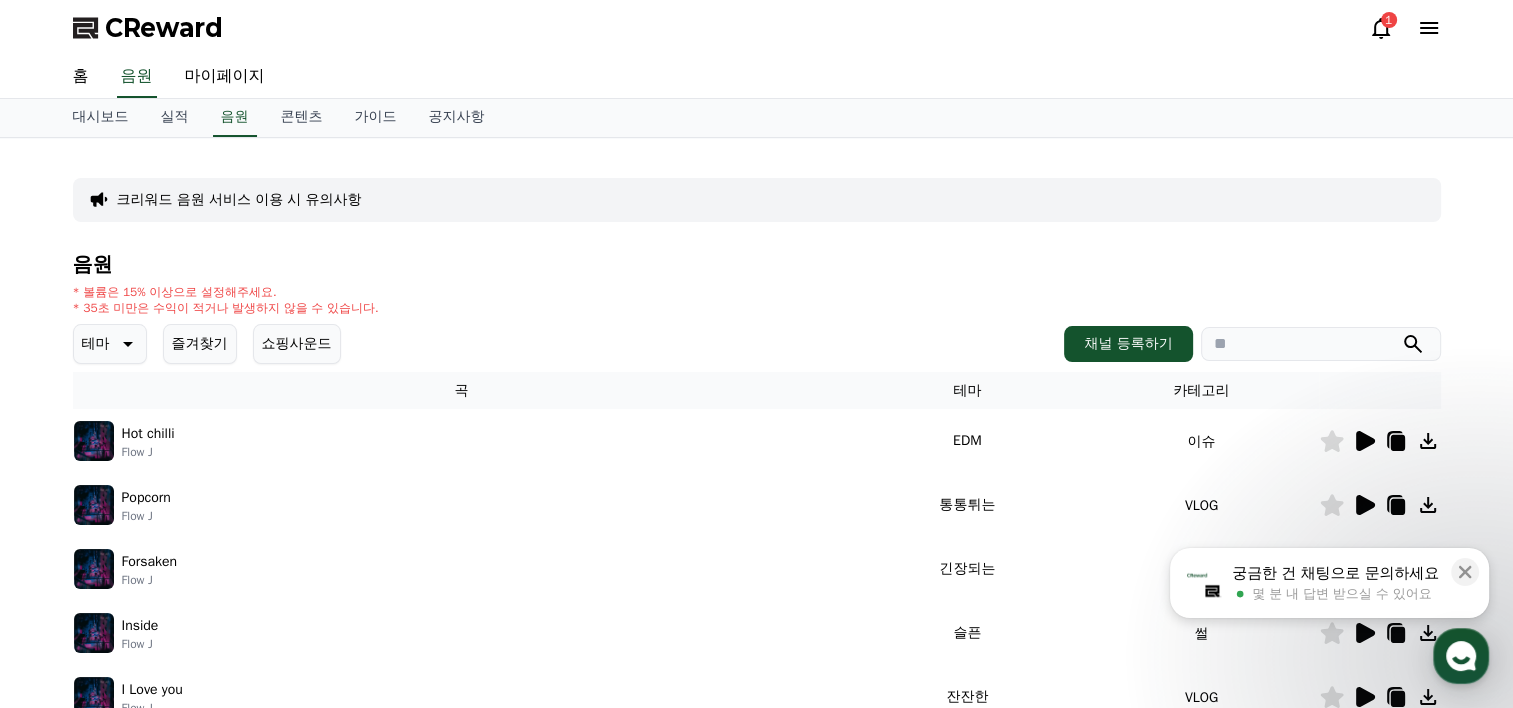 select on "**********" 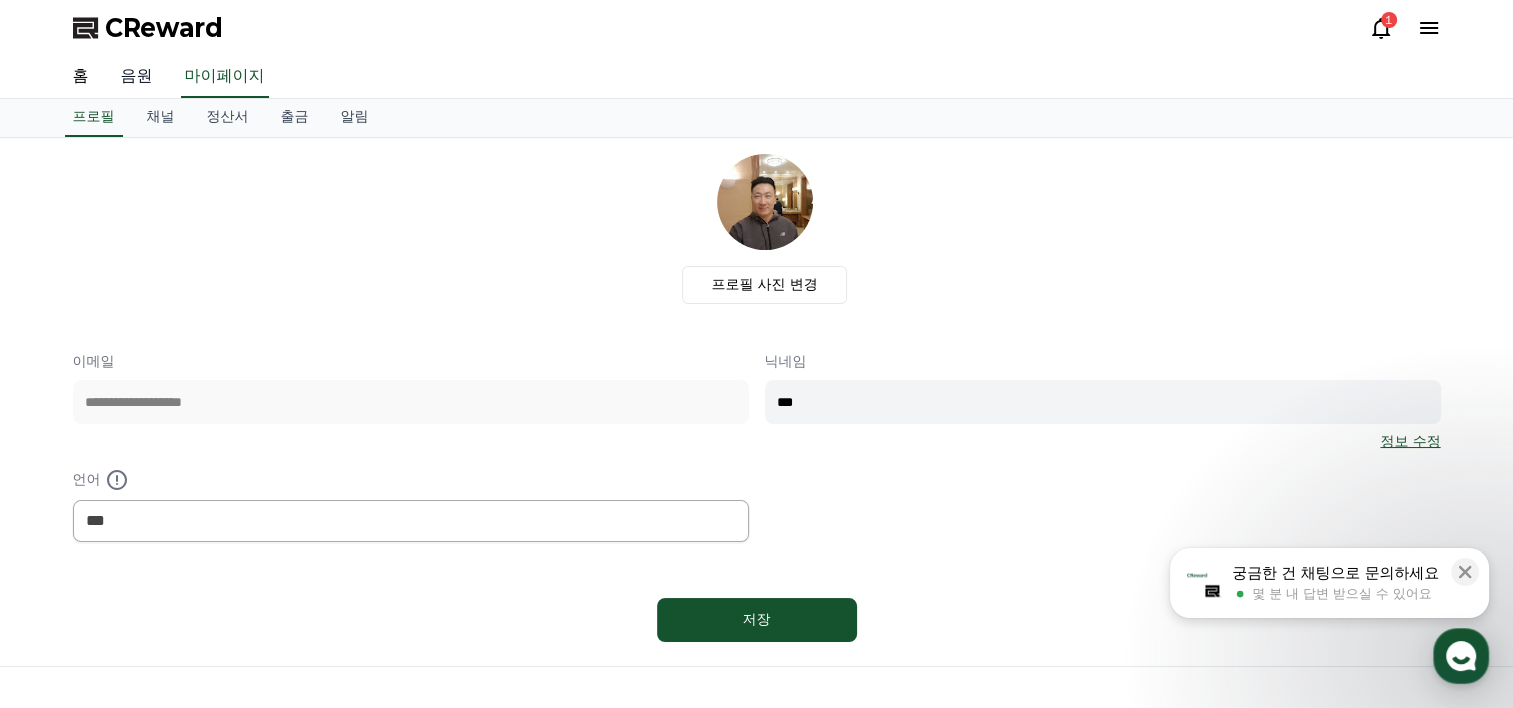click on "음원" at bounding box center [137, 77] 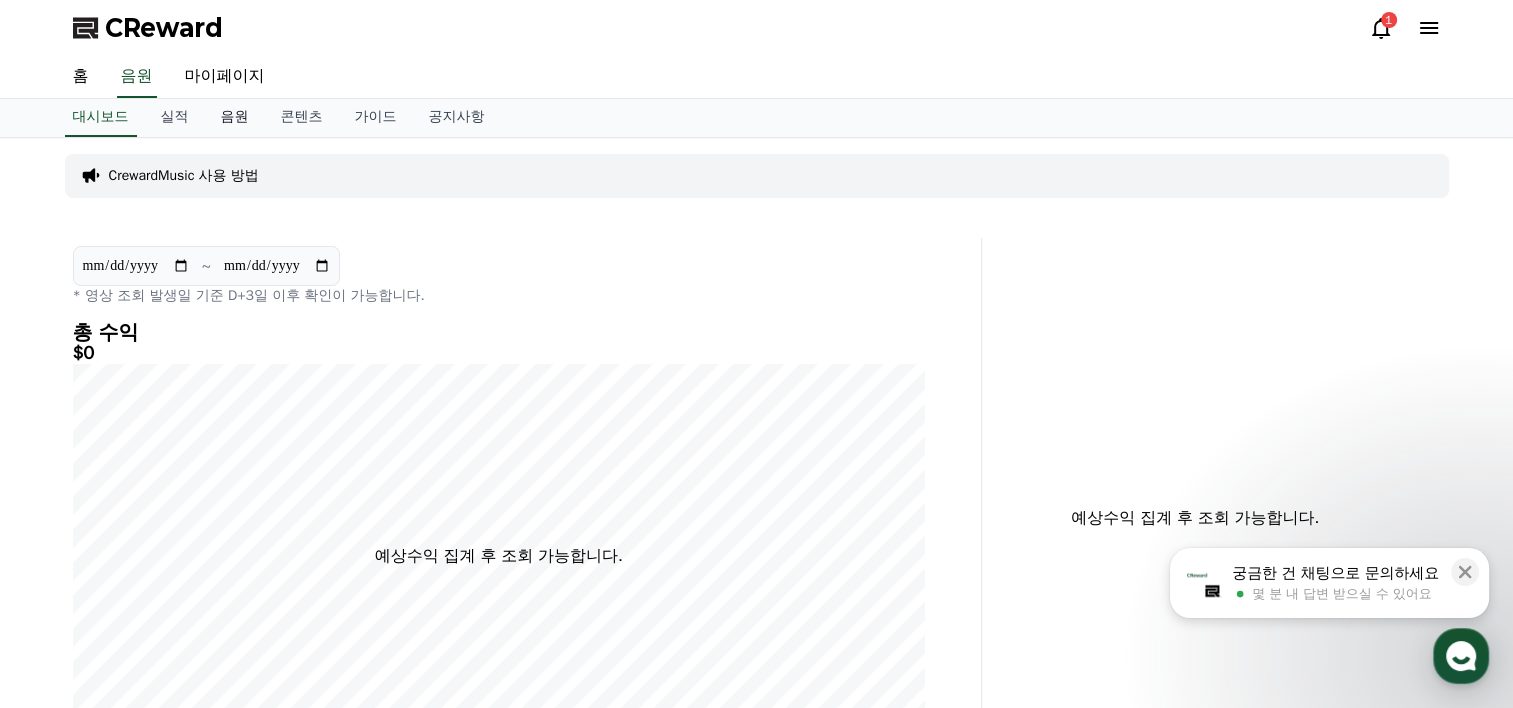 click on "음원" at bounding box center [235, 118] 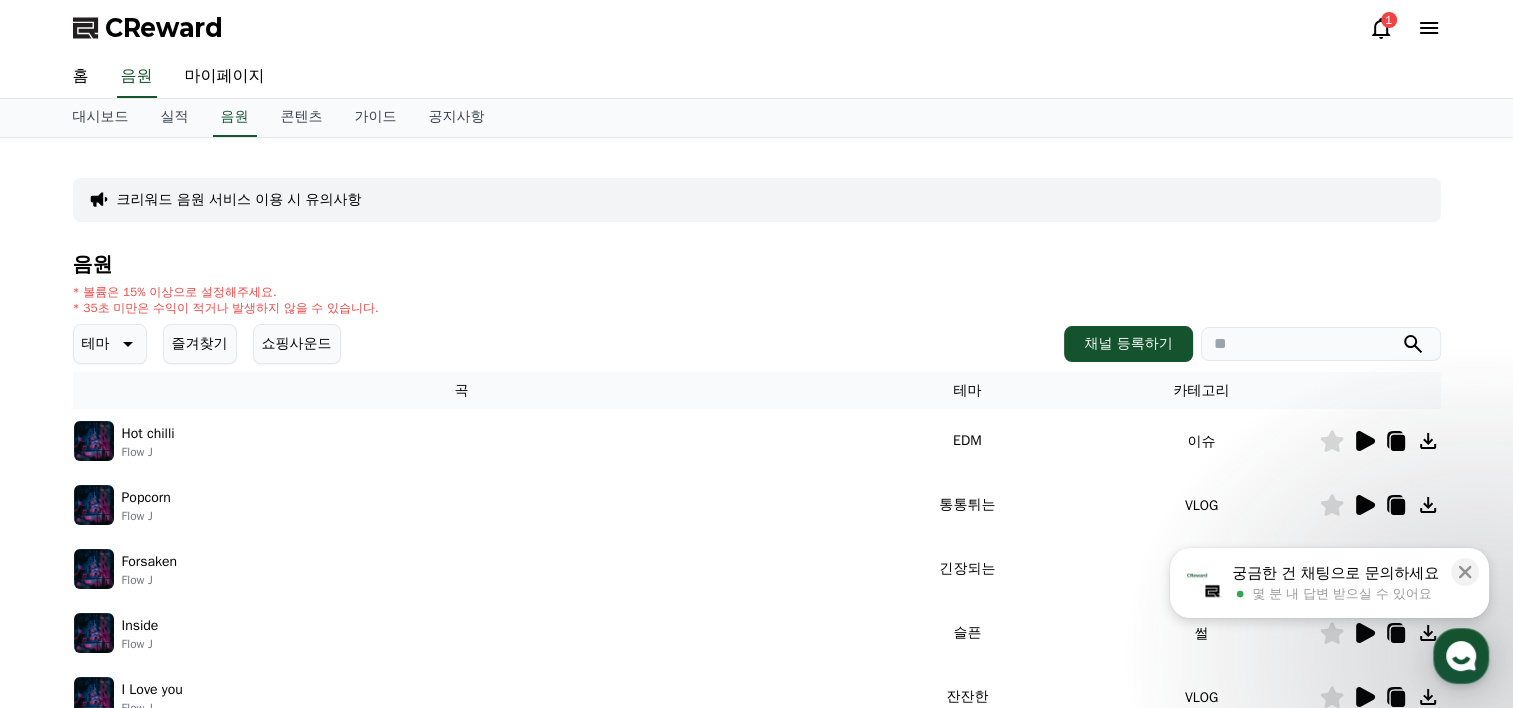 click 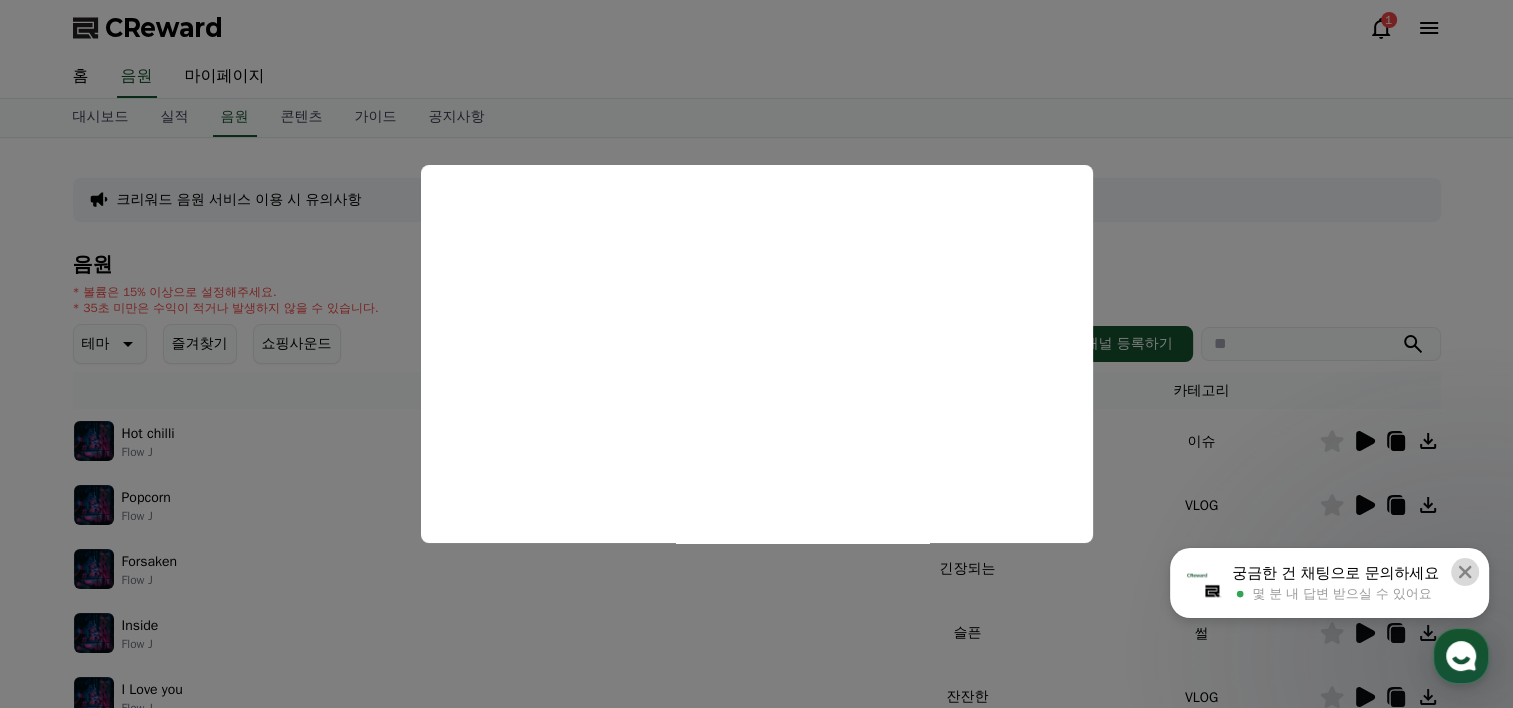 click 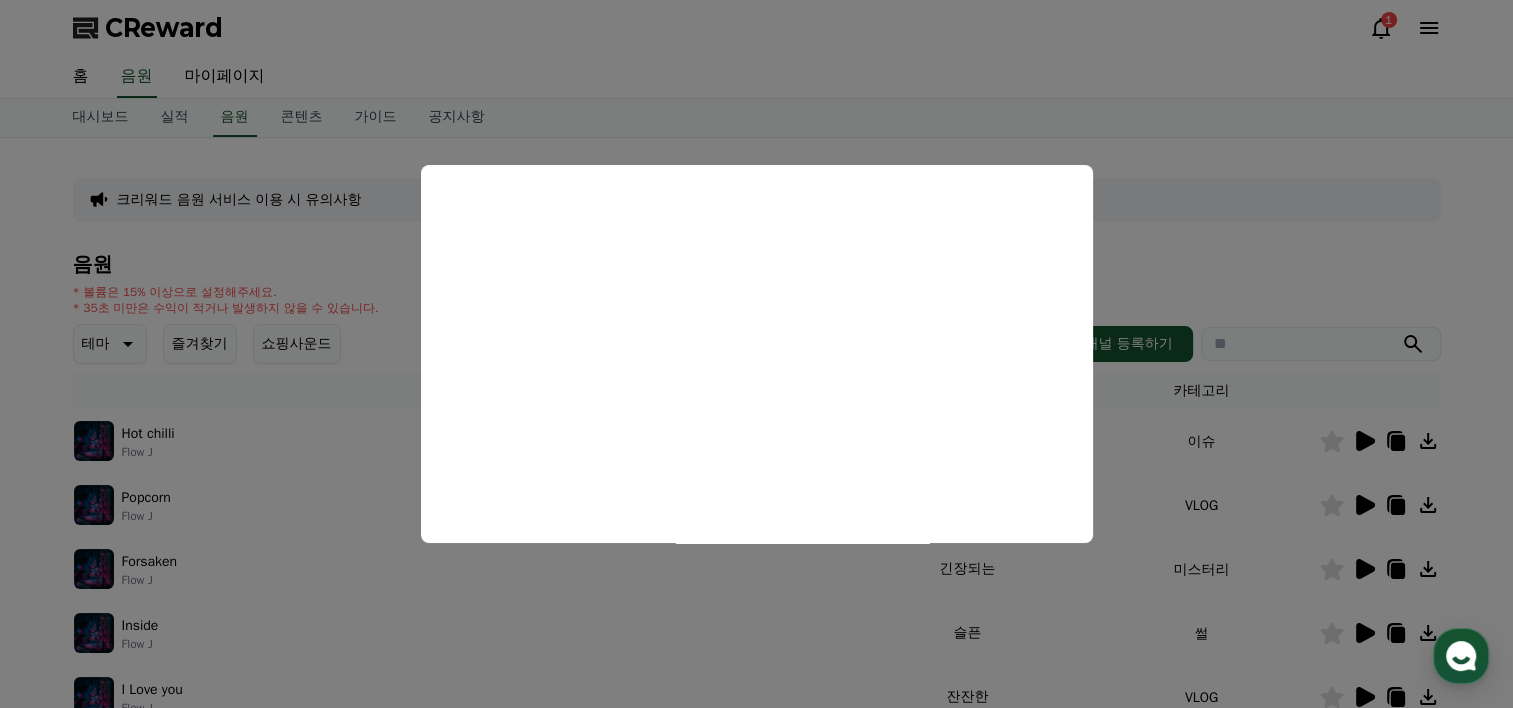 click at bounding box center [756, 354] 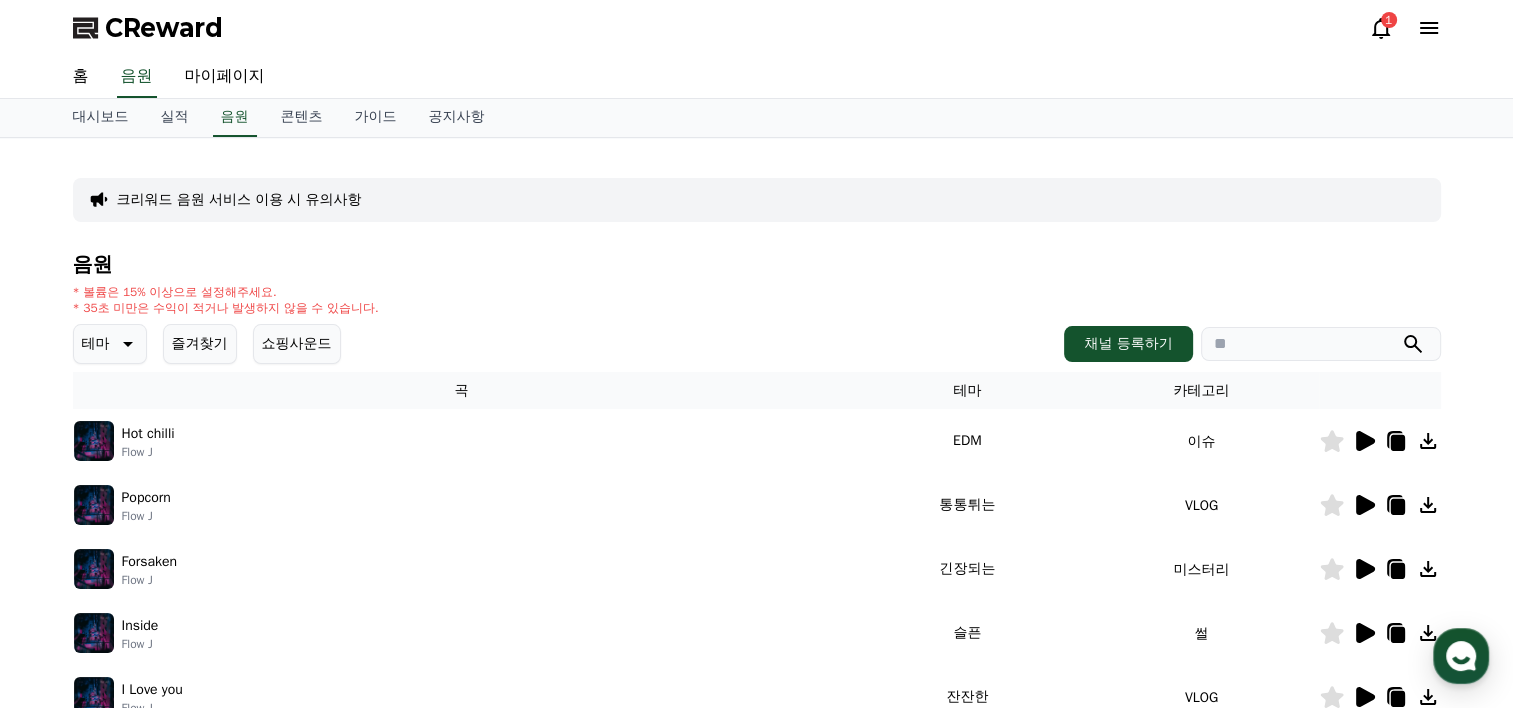 scroll, scrollTop: 233, scrollLeft: 0, axis: vertical 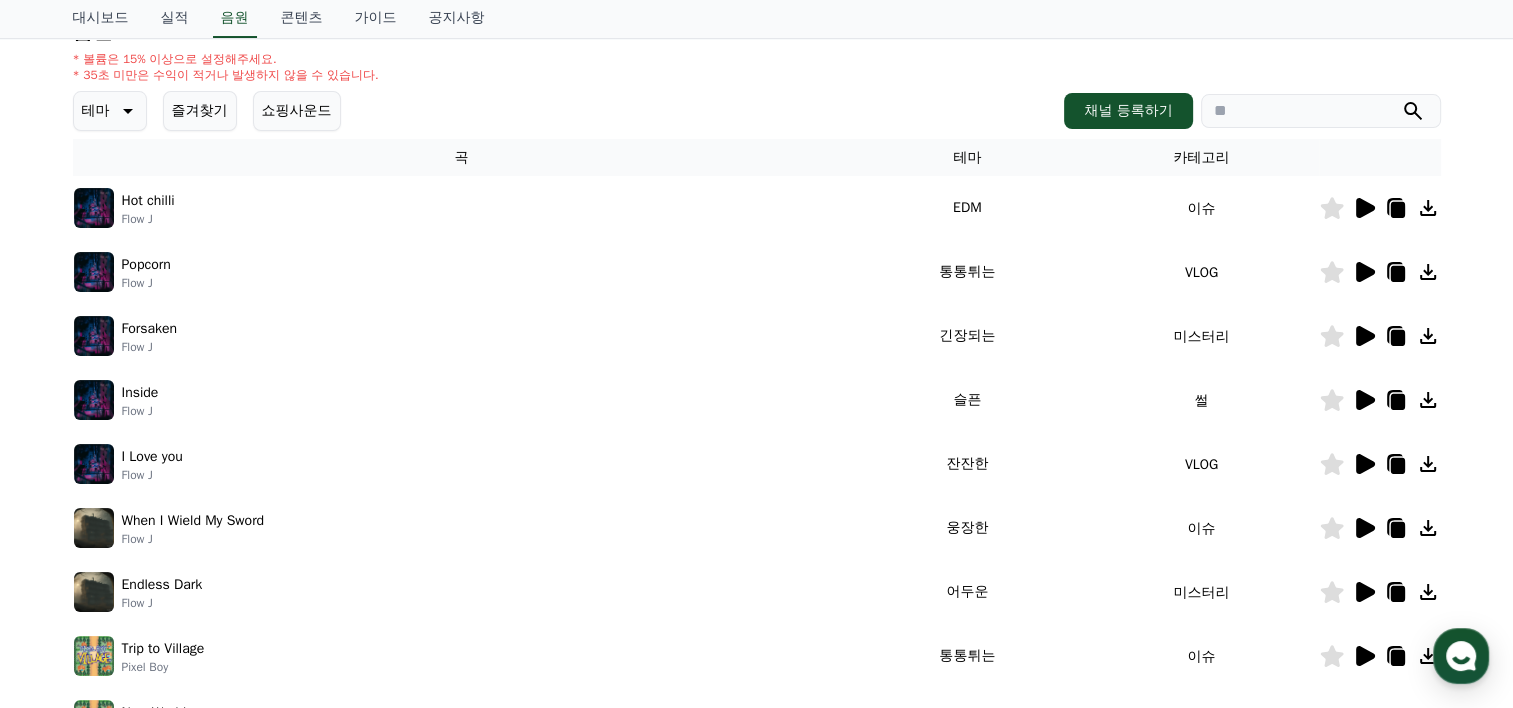 click 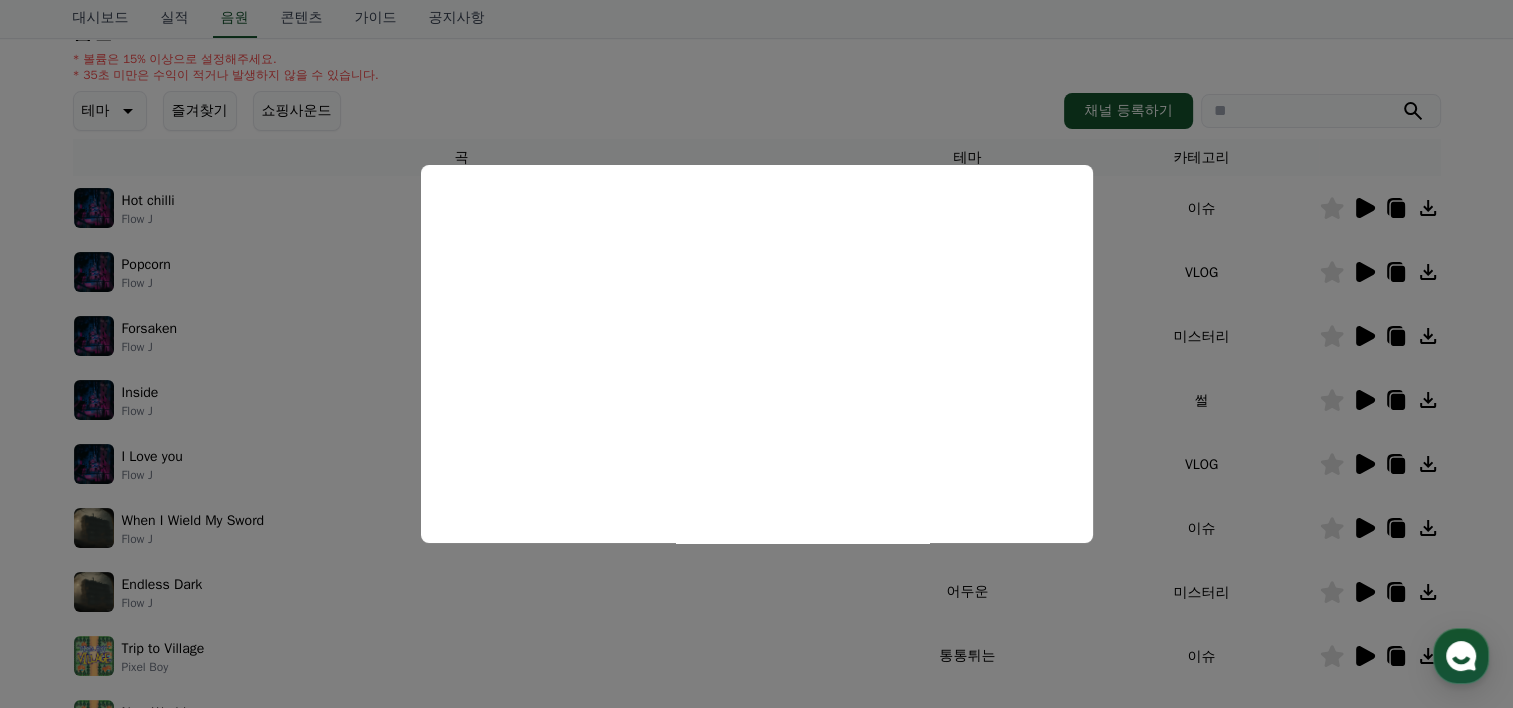 click at bounding box center (756, 354) 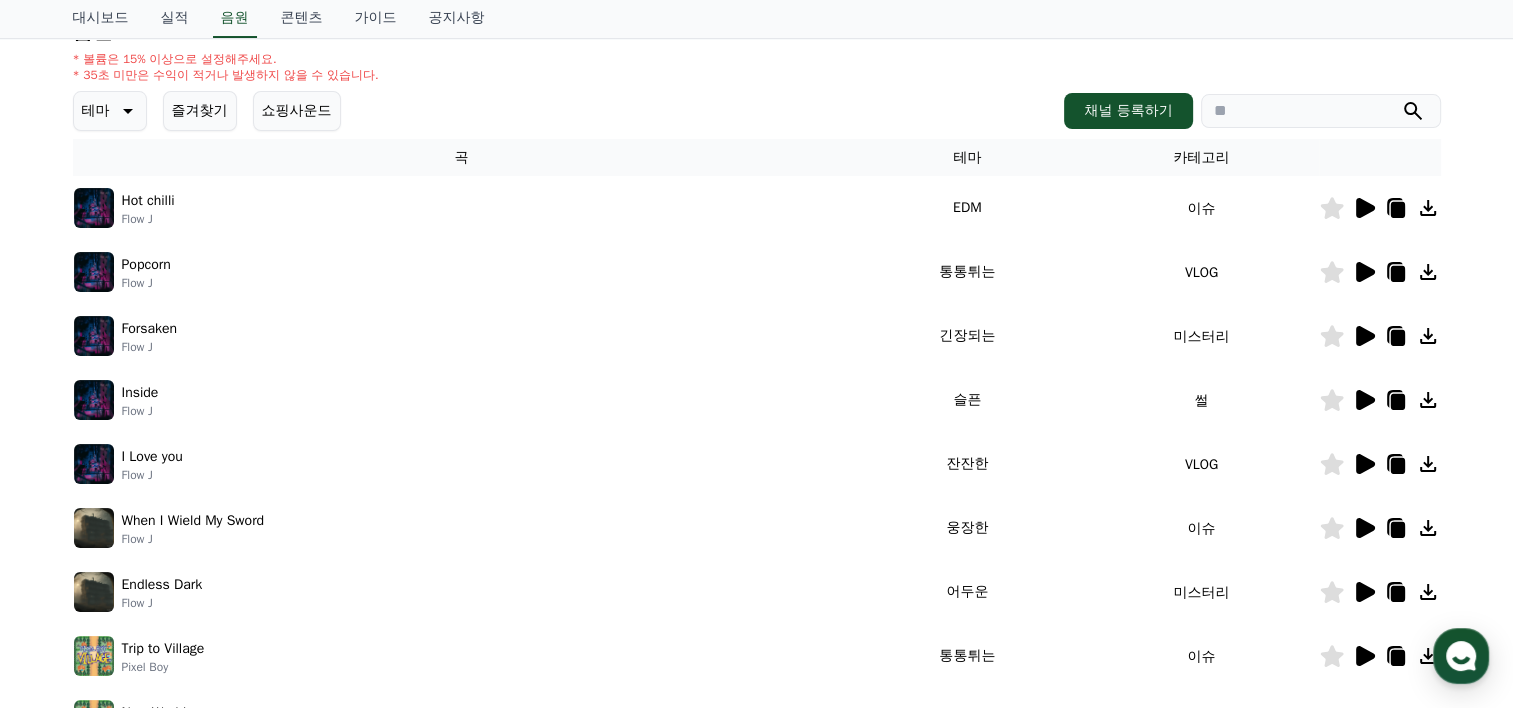 click 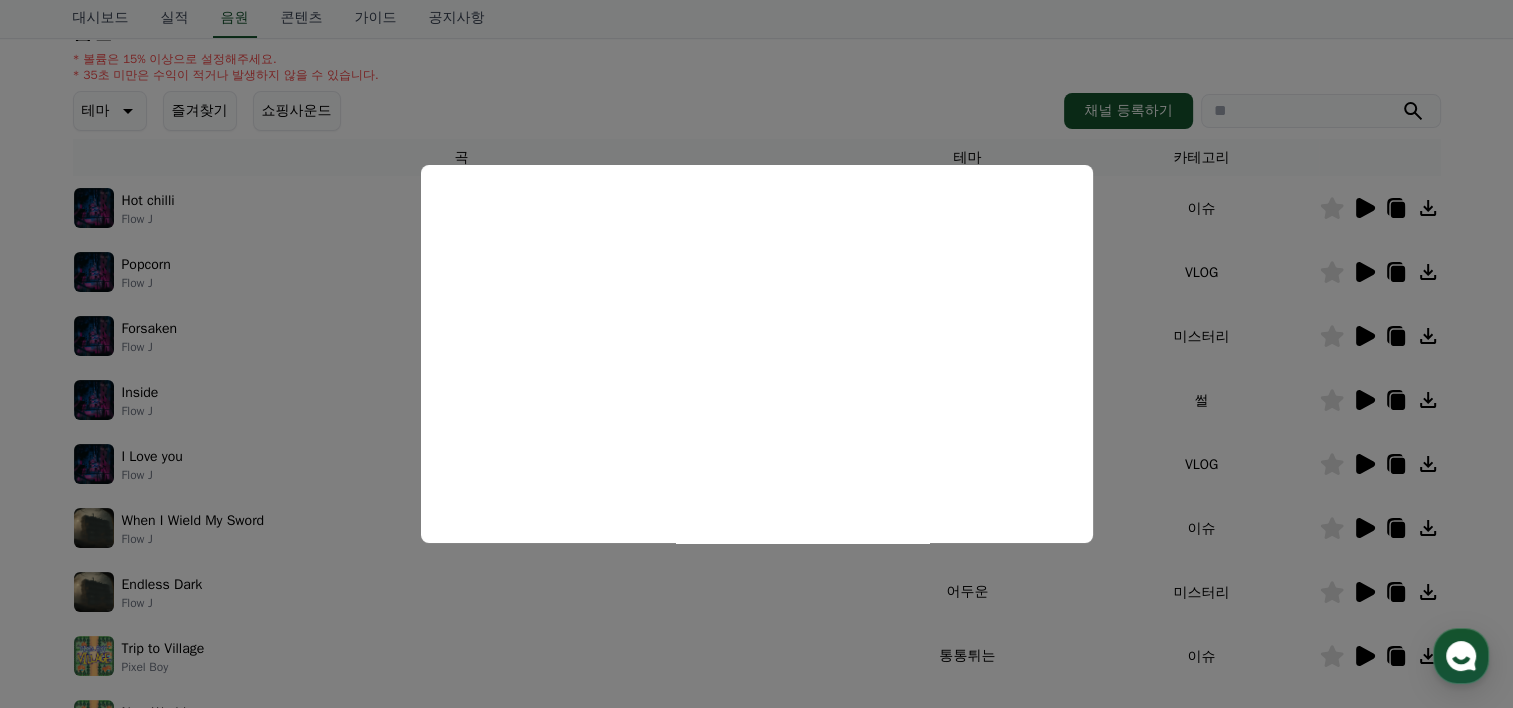 scroll, scrollTop: 0, scrollLeft: 0, axis: both 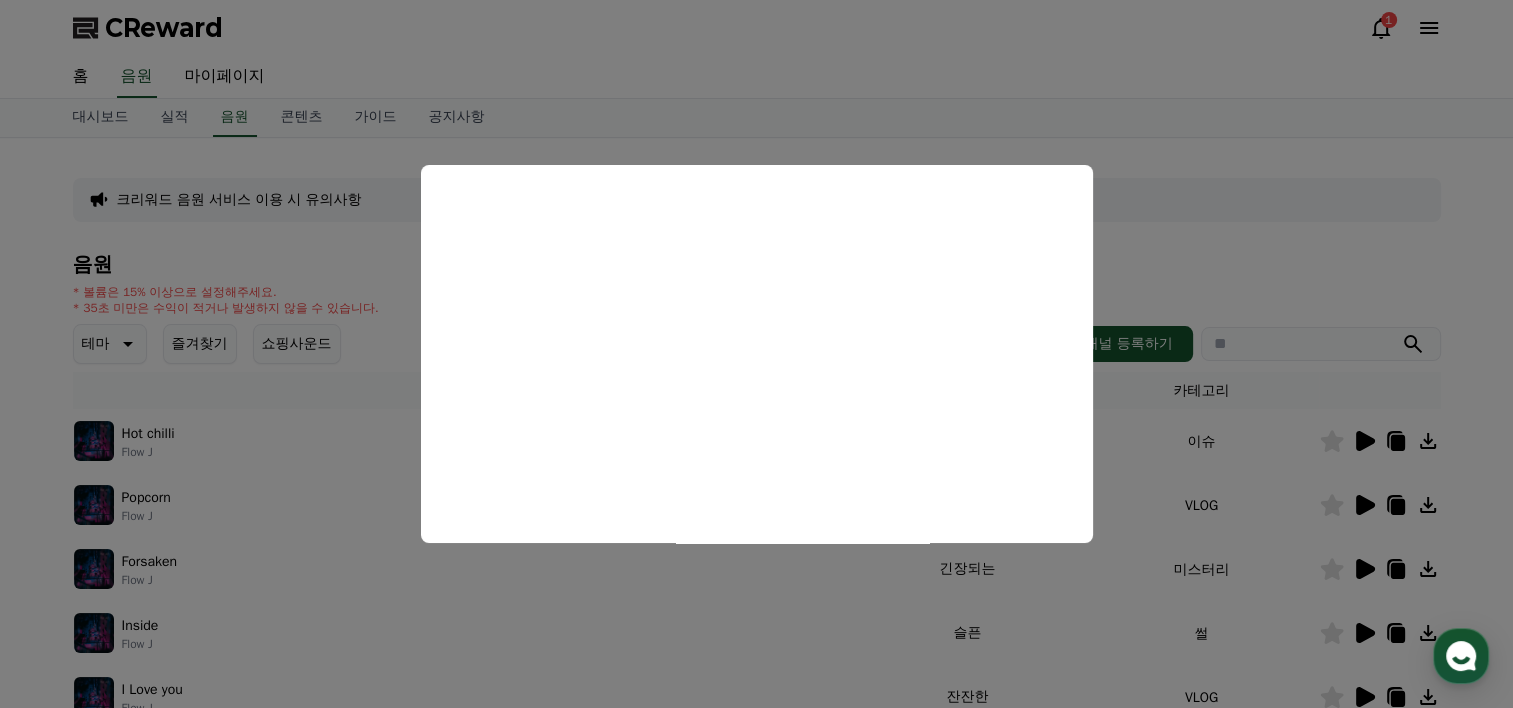 click at bounding box center [756, 354] 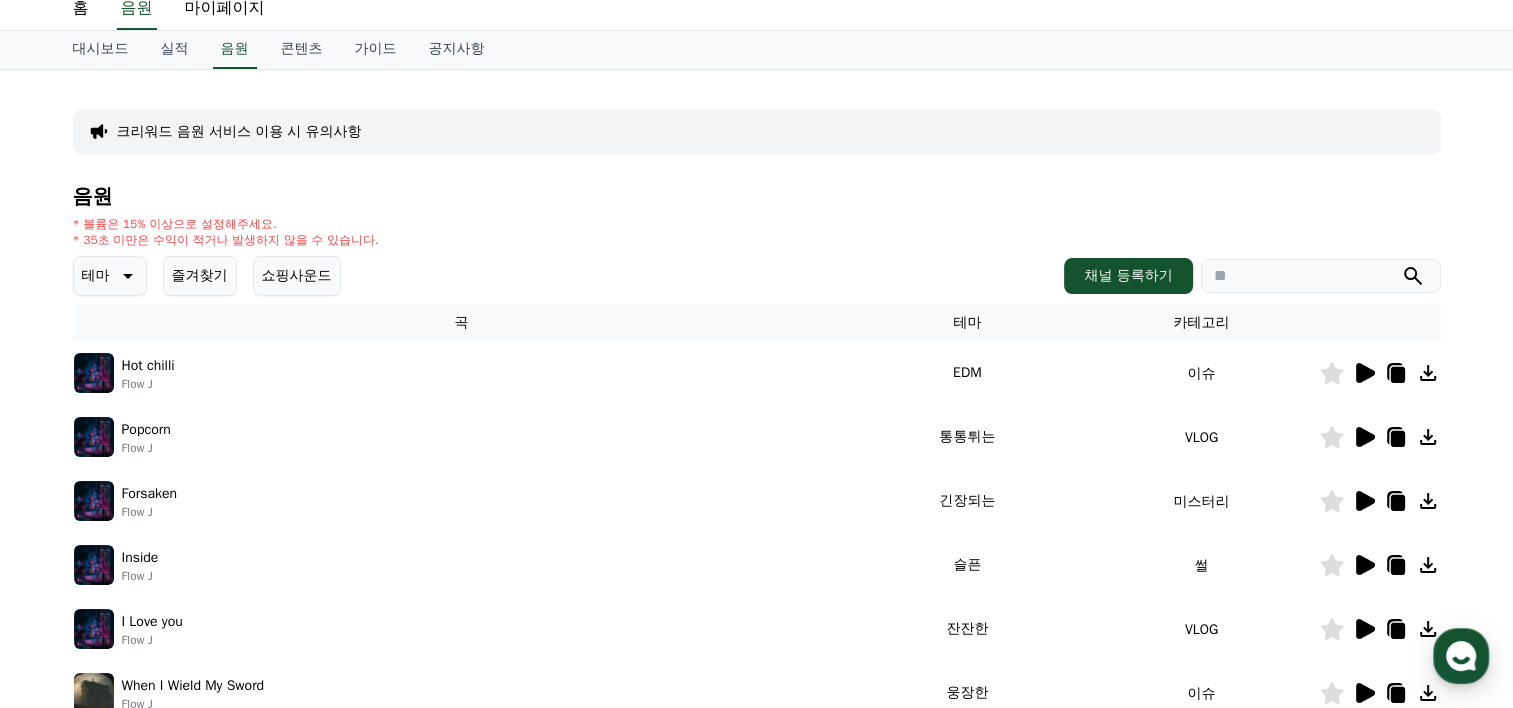 scroll, scrollTop: 0, scrollLeft: 0, axis: both 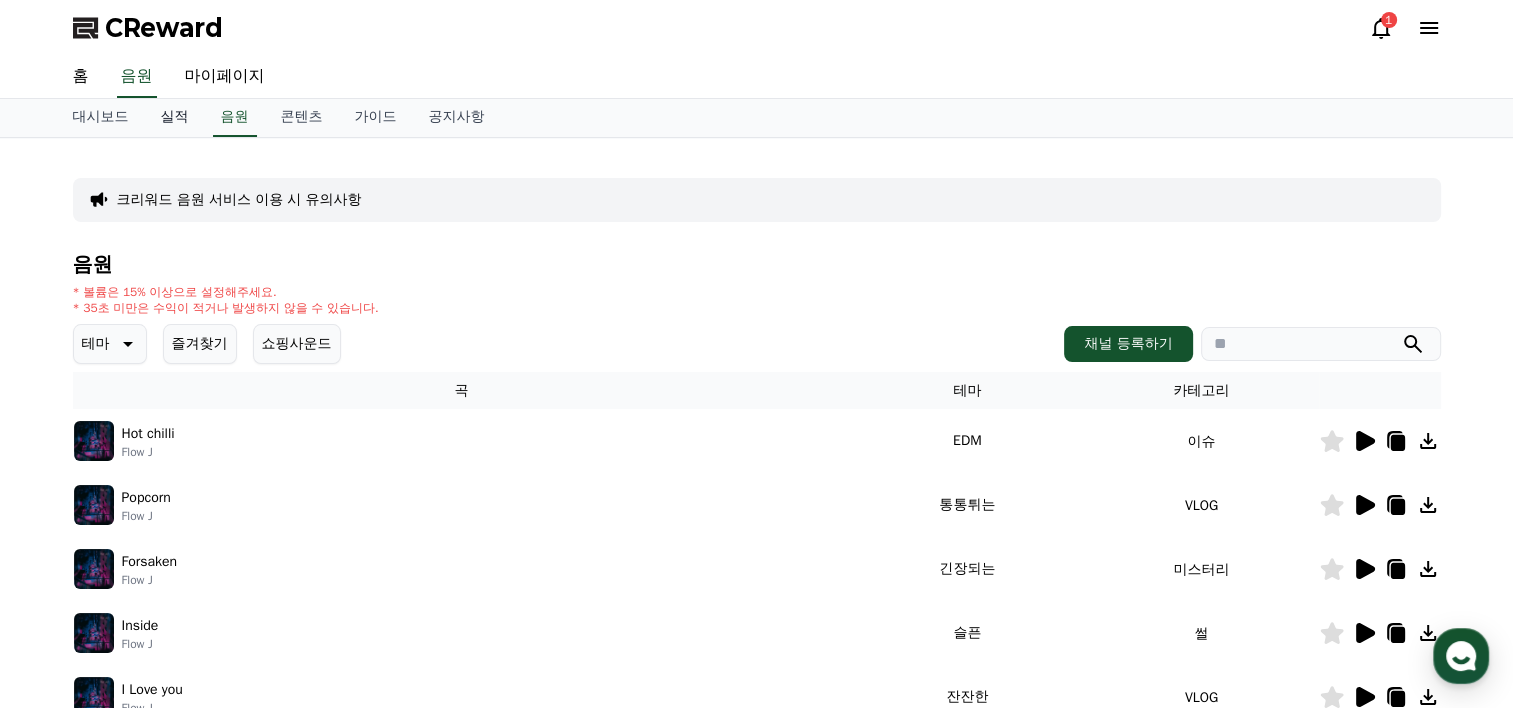 click on "실적" at bounding box center (175, 118) 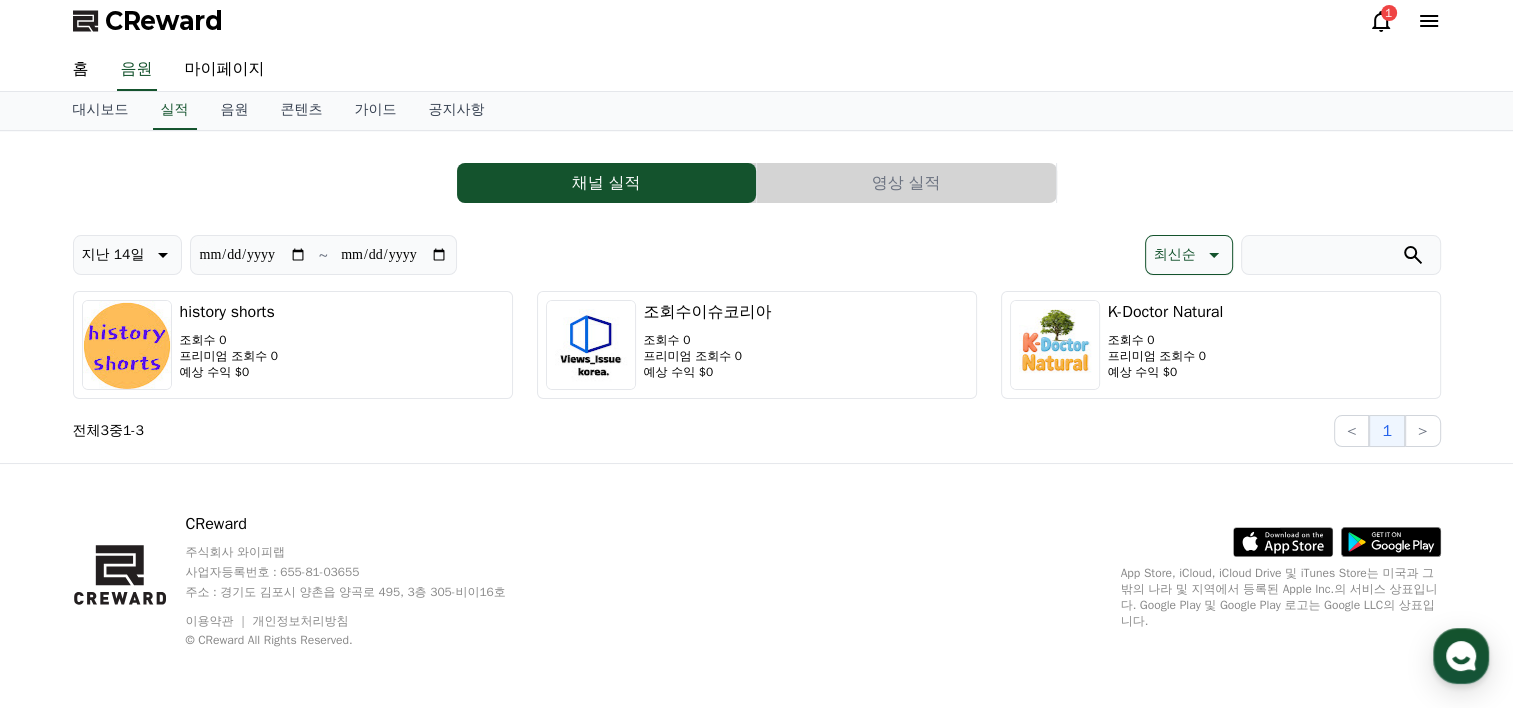 scroll, scrollTop: 9, scrollLeft: 0, axis: vertical 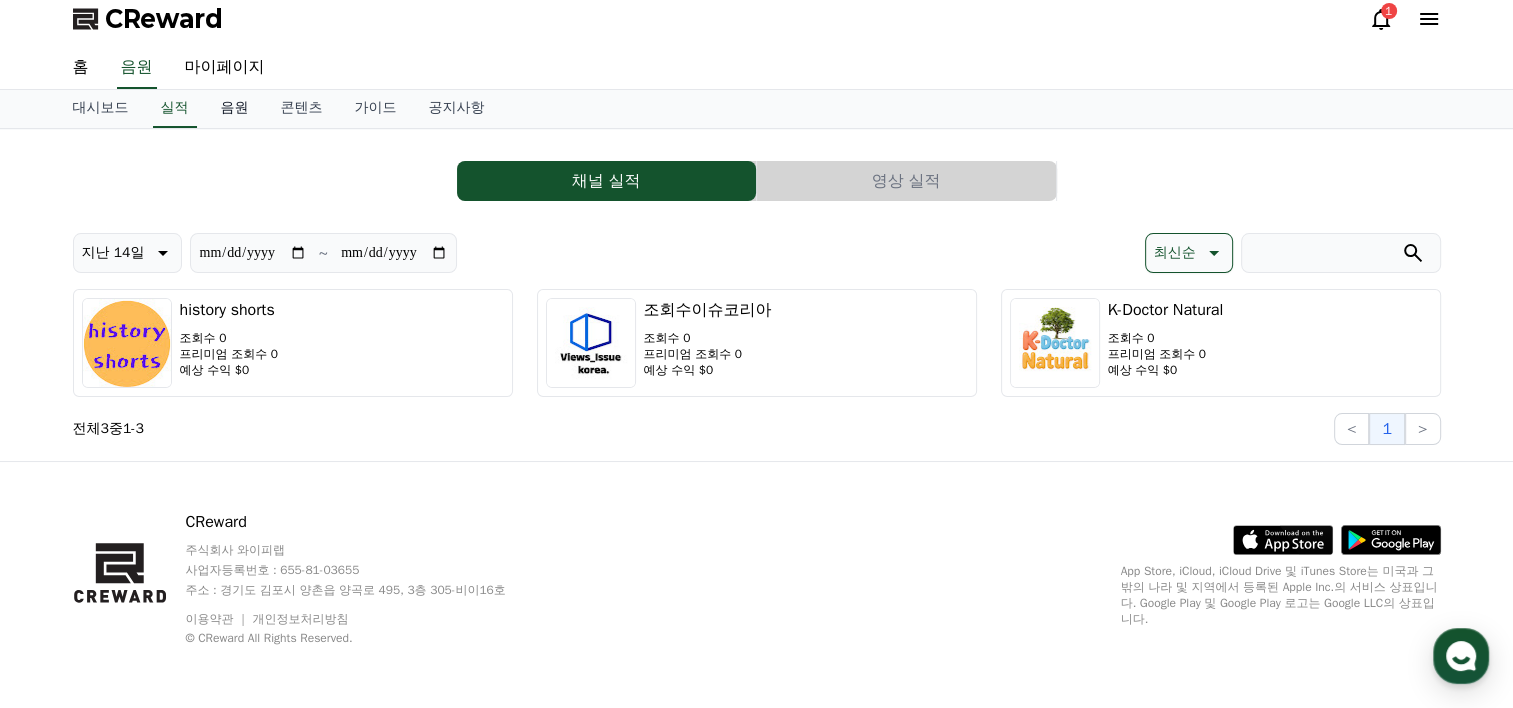 click on "음원" at bounding box center [235, 109] 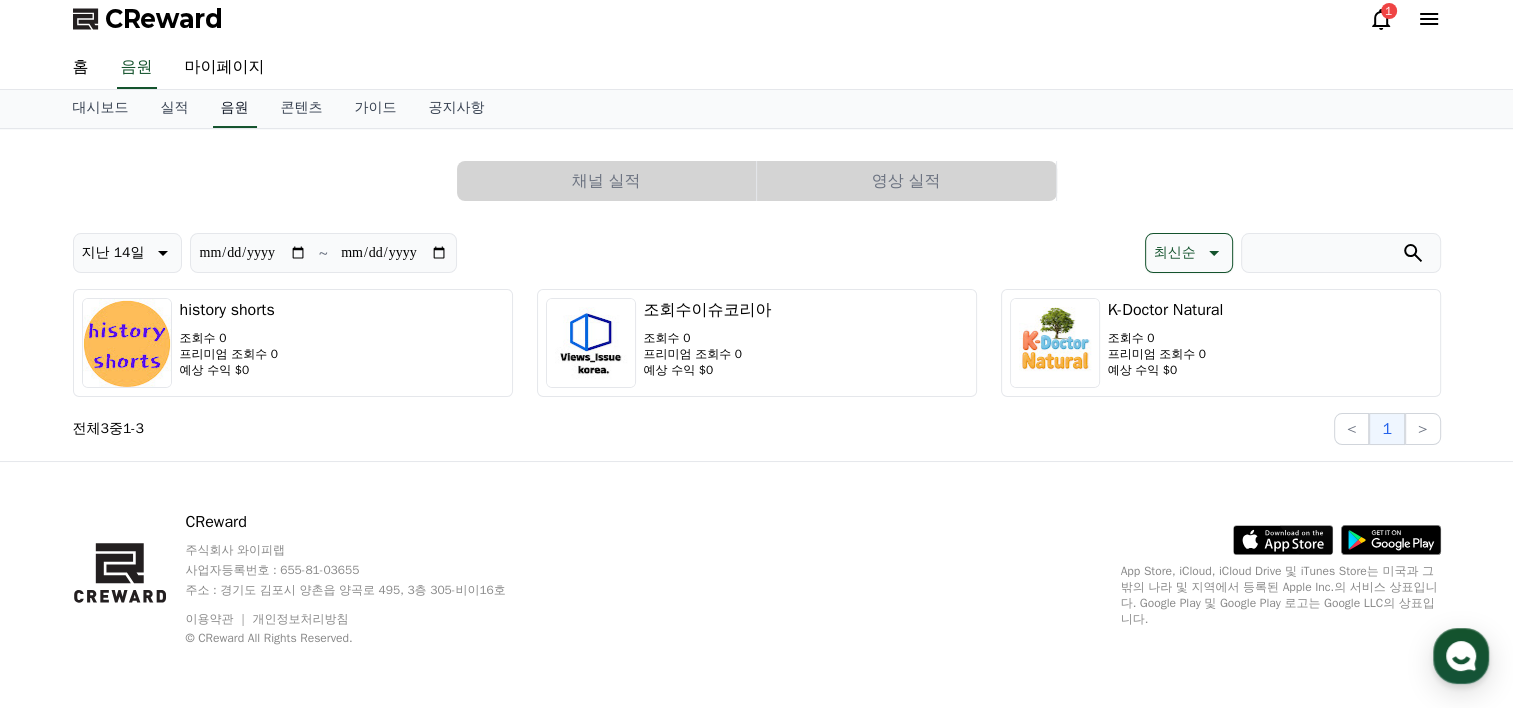 scroll, scrollTop: 0, scrollLeft: 0, axis: both 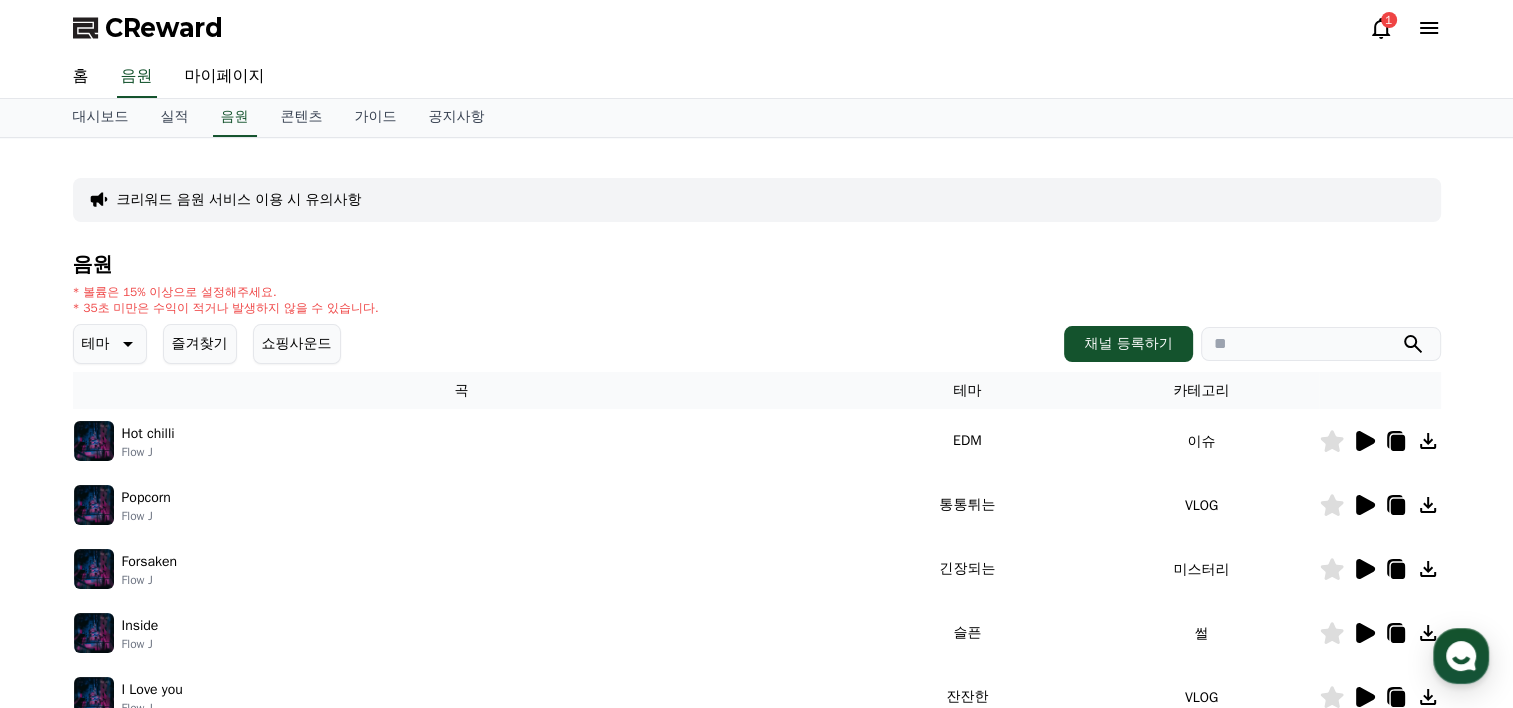 click at bounding box center [1321, 344] 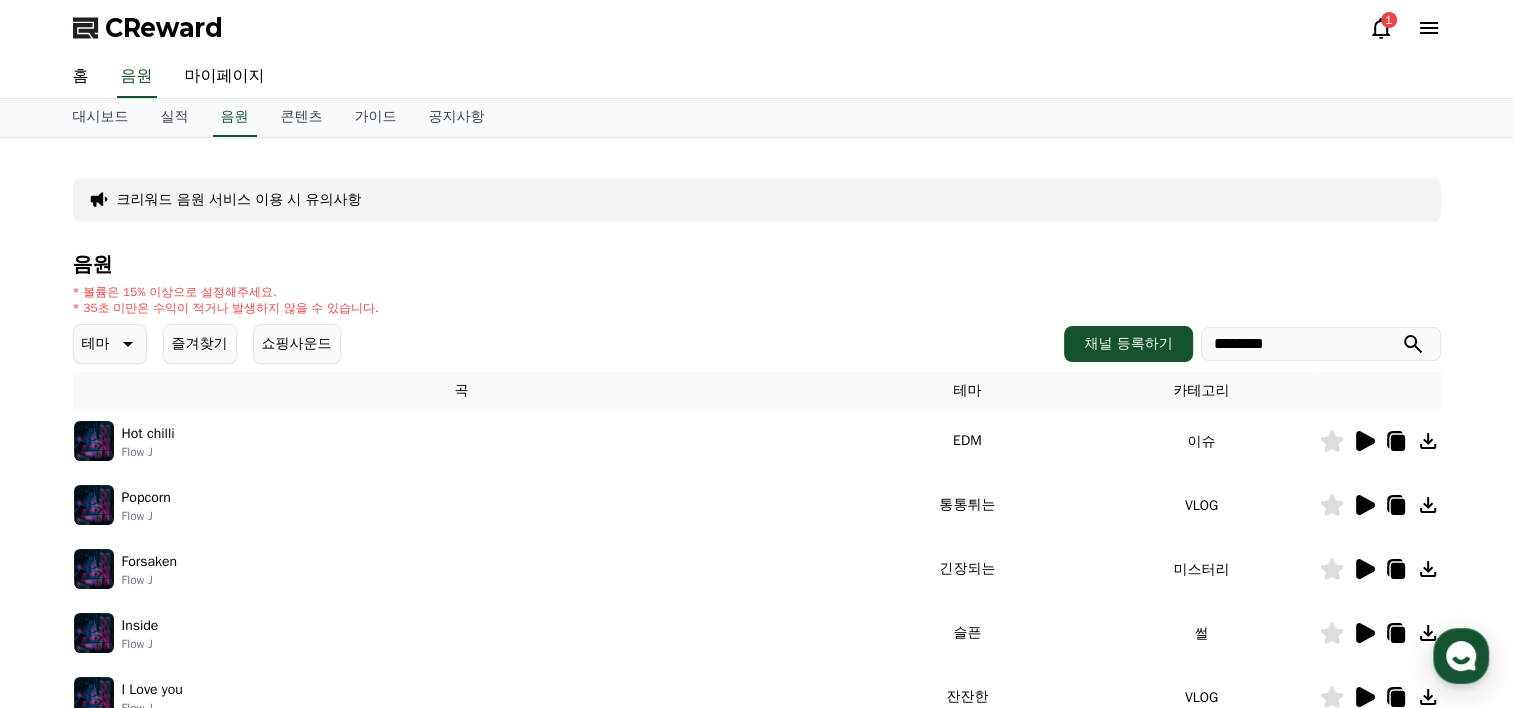 click at bounding box center (1413, 344) 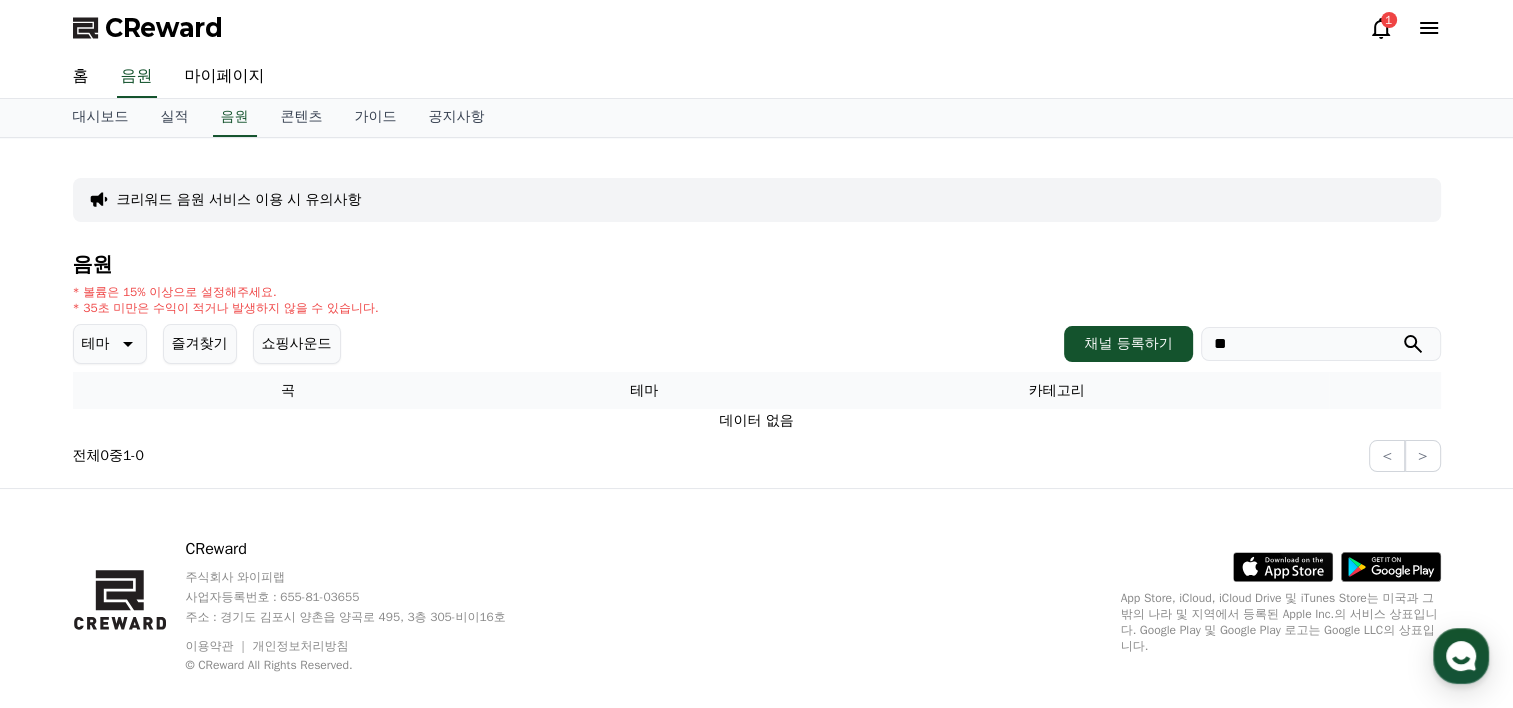 type on "*" 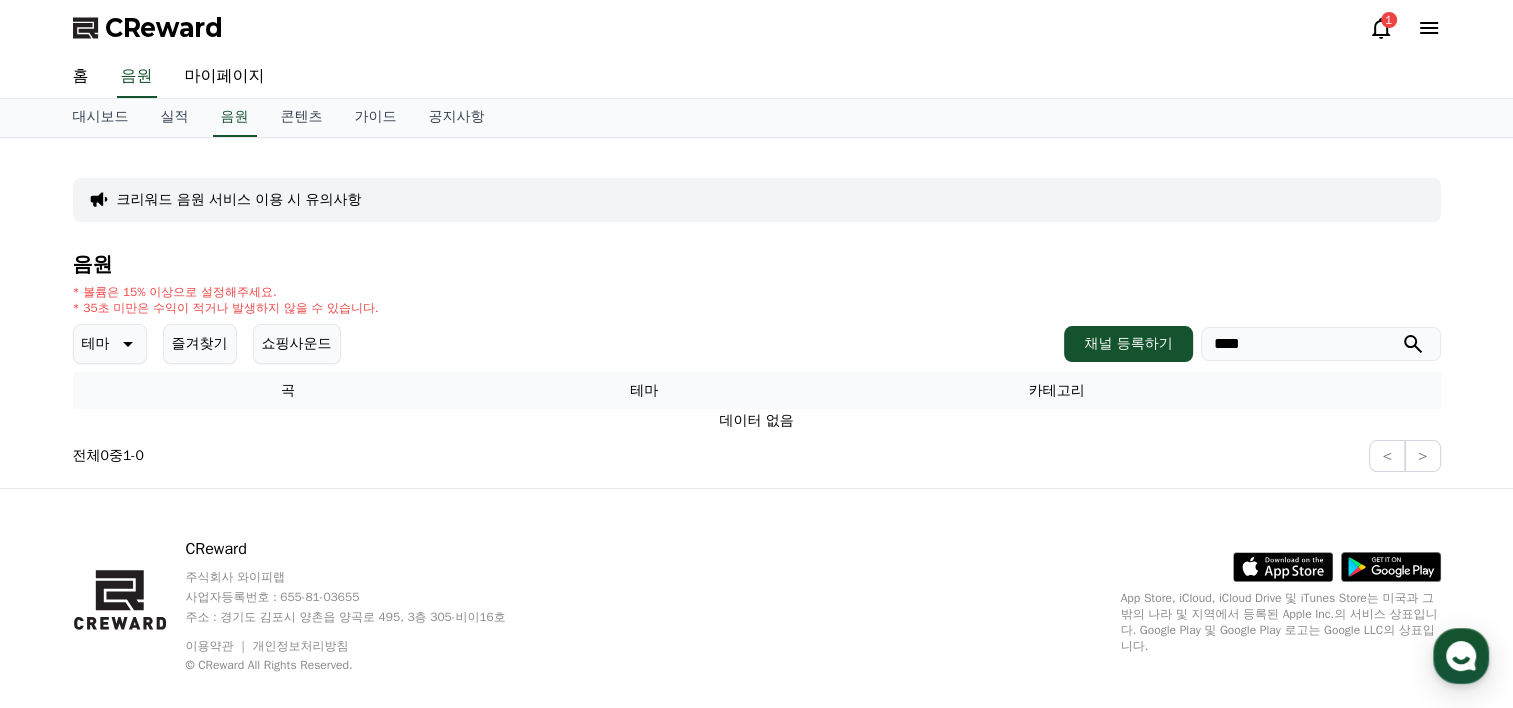 type on "****" 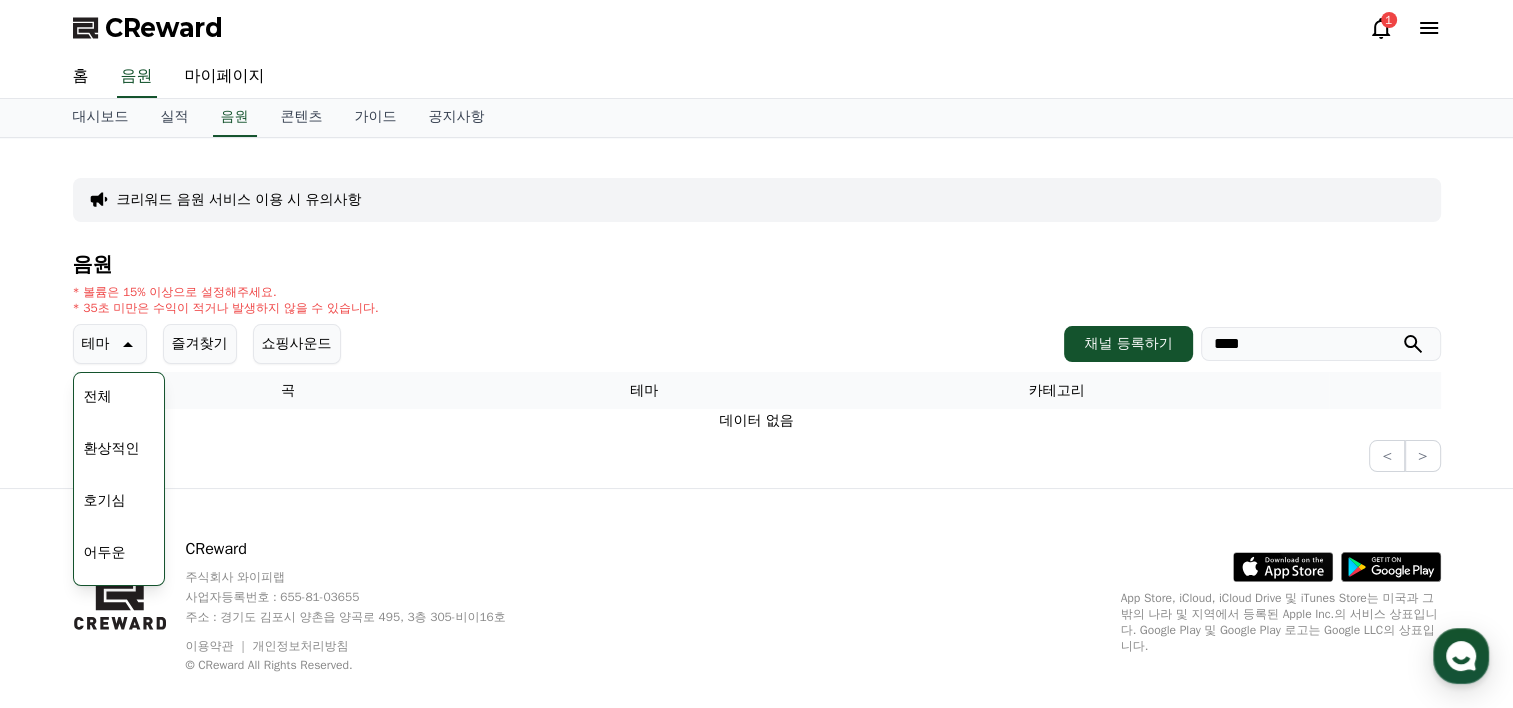 click on "환상적인" at bounding box center [112, 449] 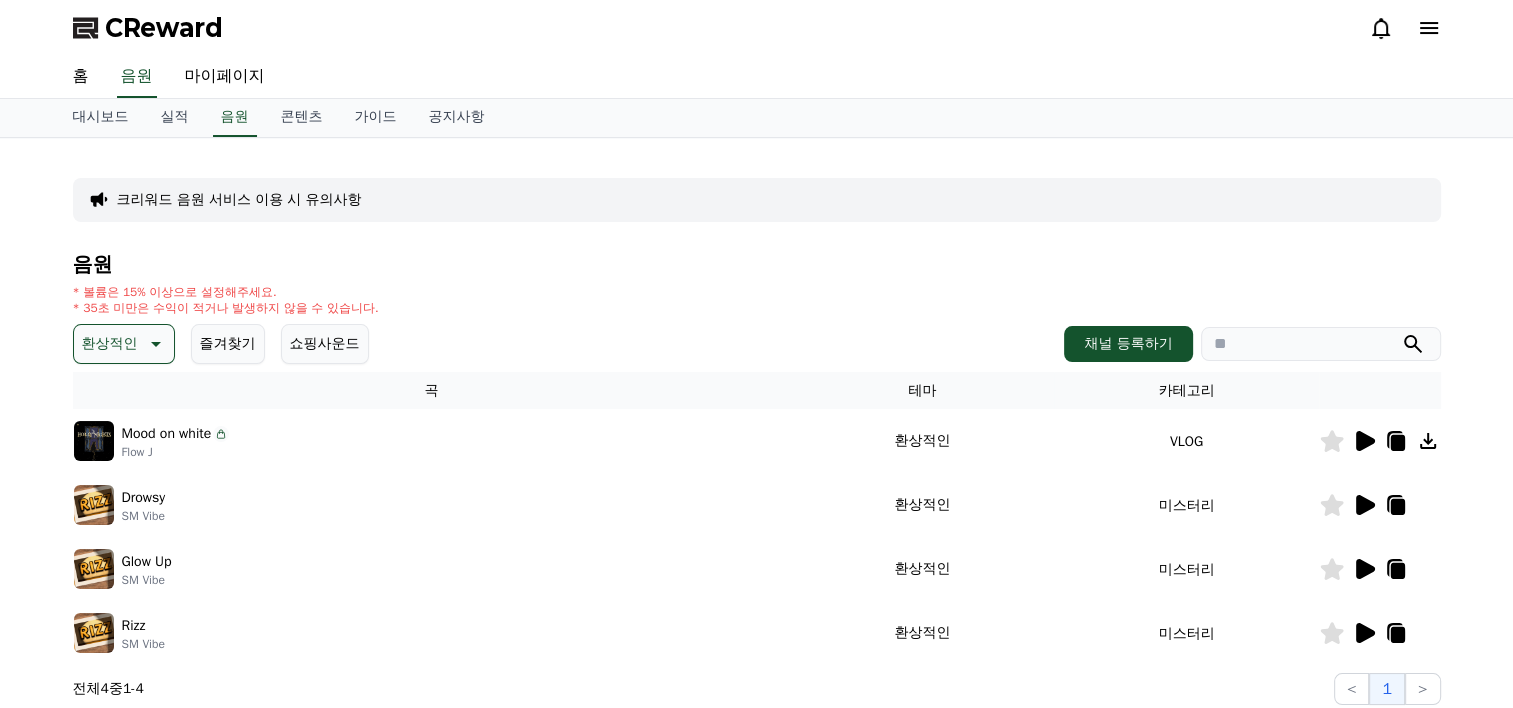 scroll, scrollTop: 0, scrollLeft: 0, axis: both 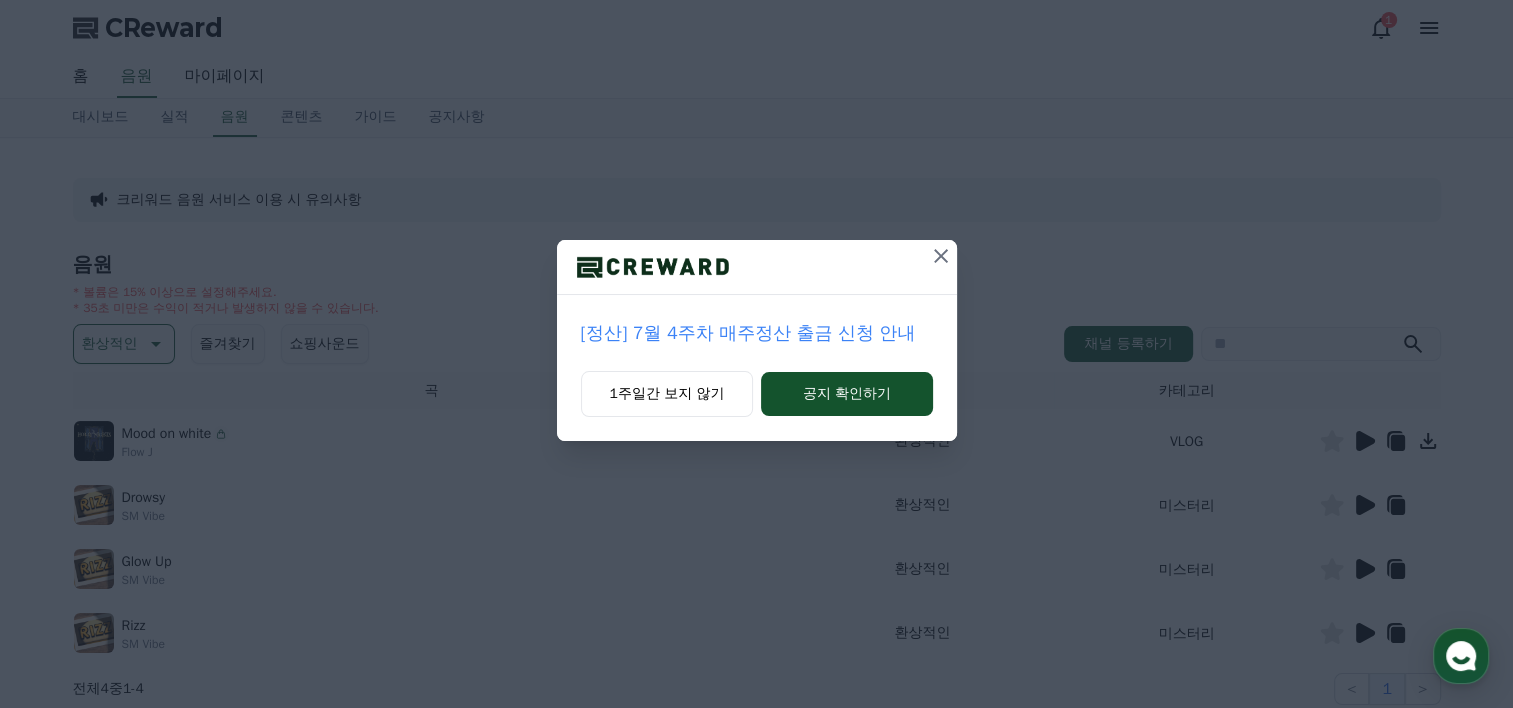 click 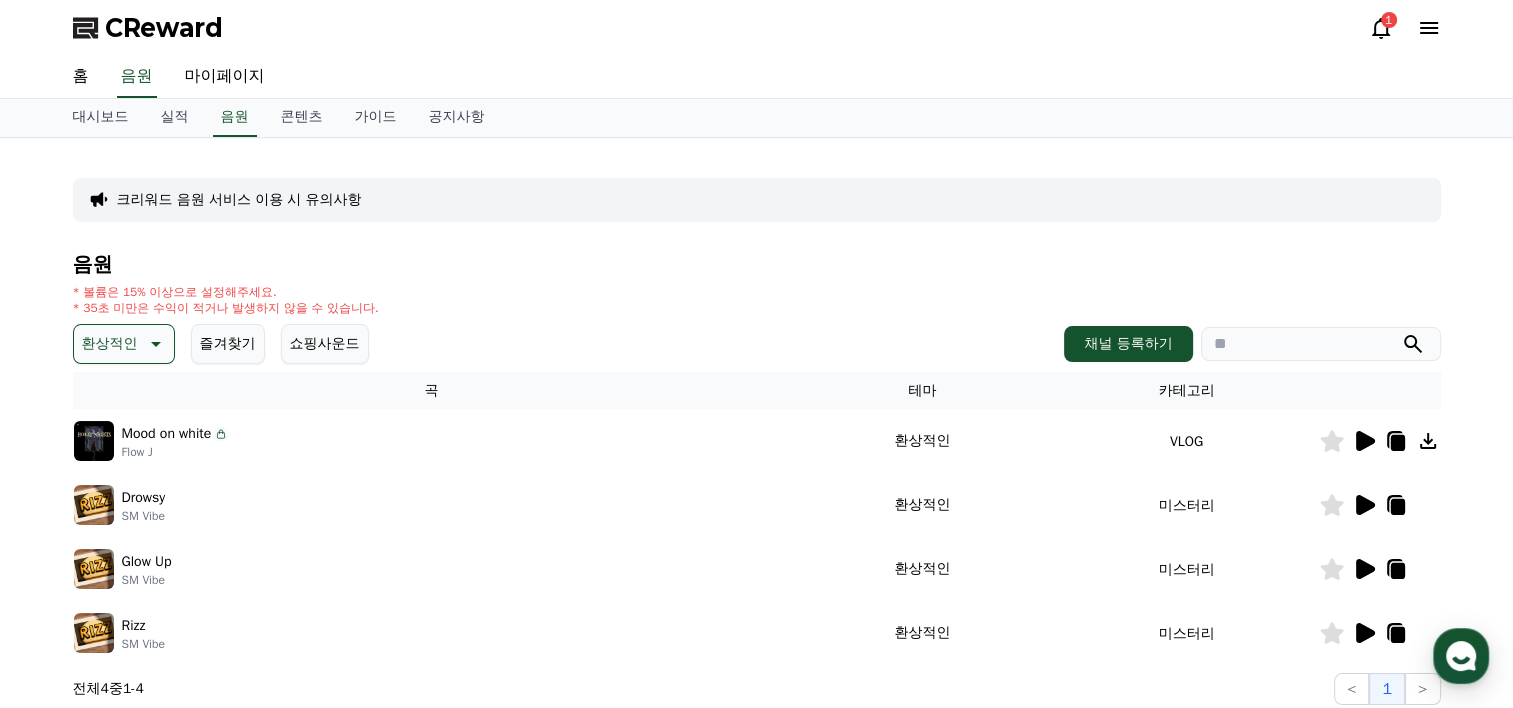 click 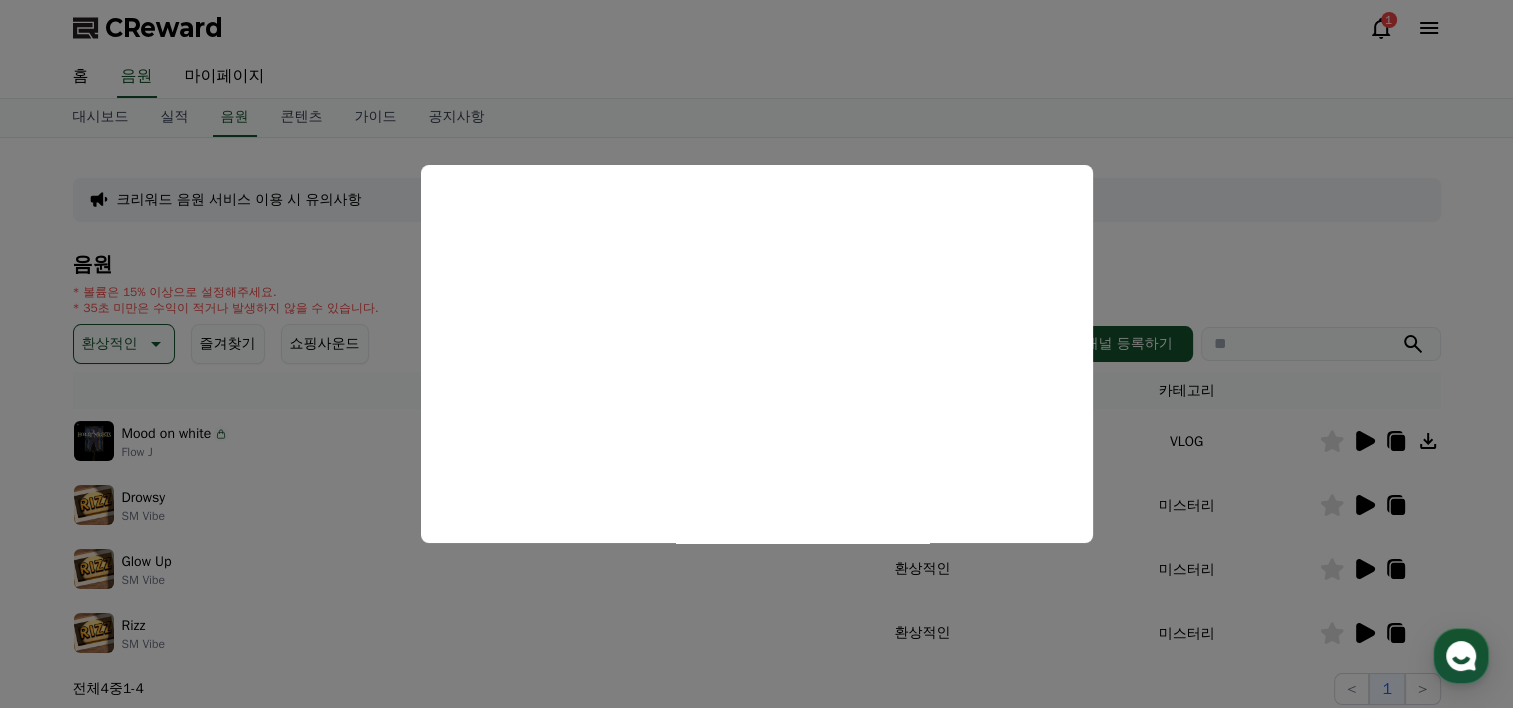 click at bounding box center (756, 354) 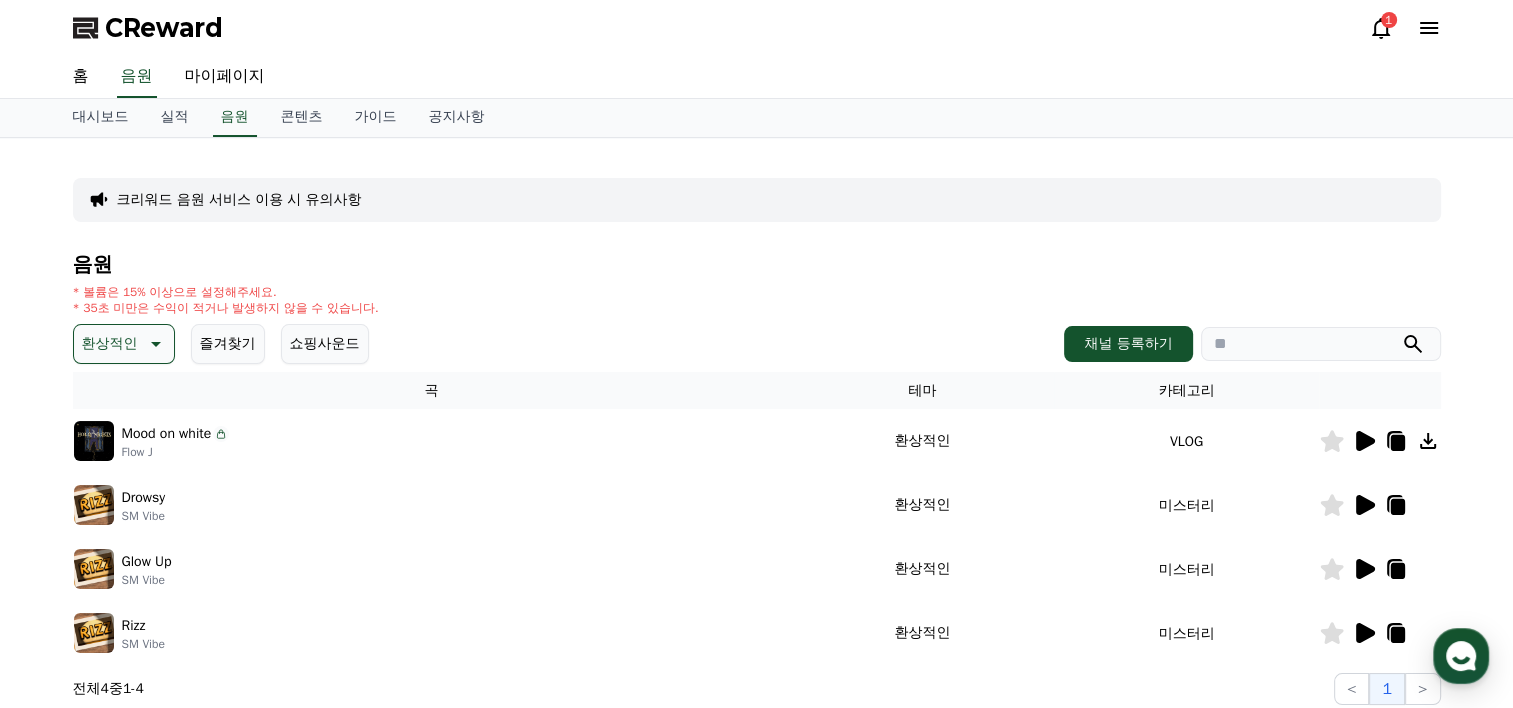 click 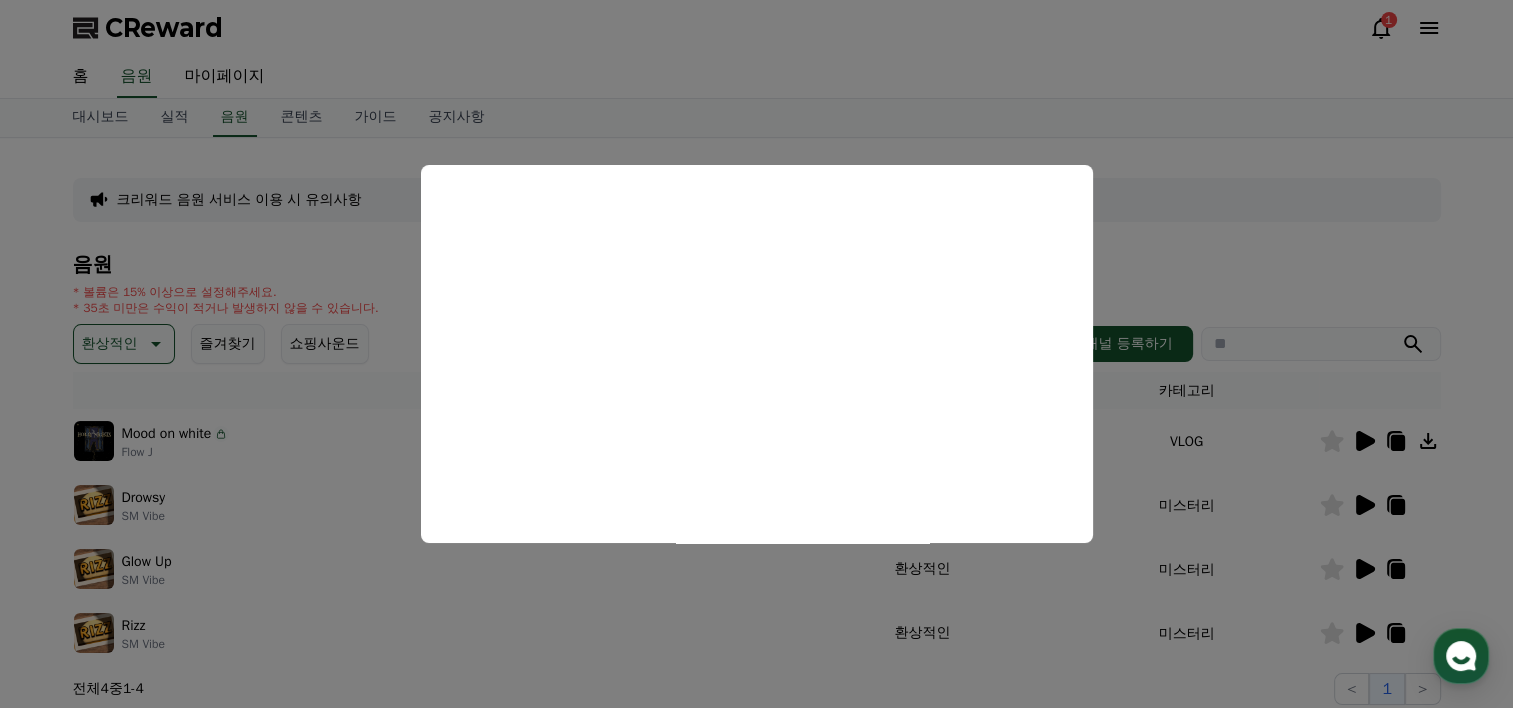 click at bounding box center [756, 354] 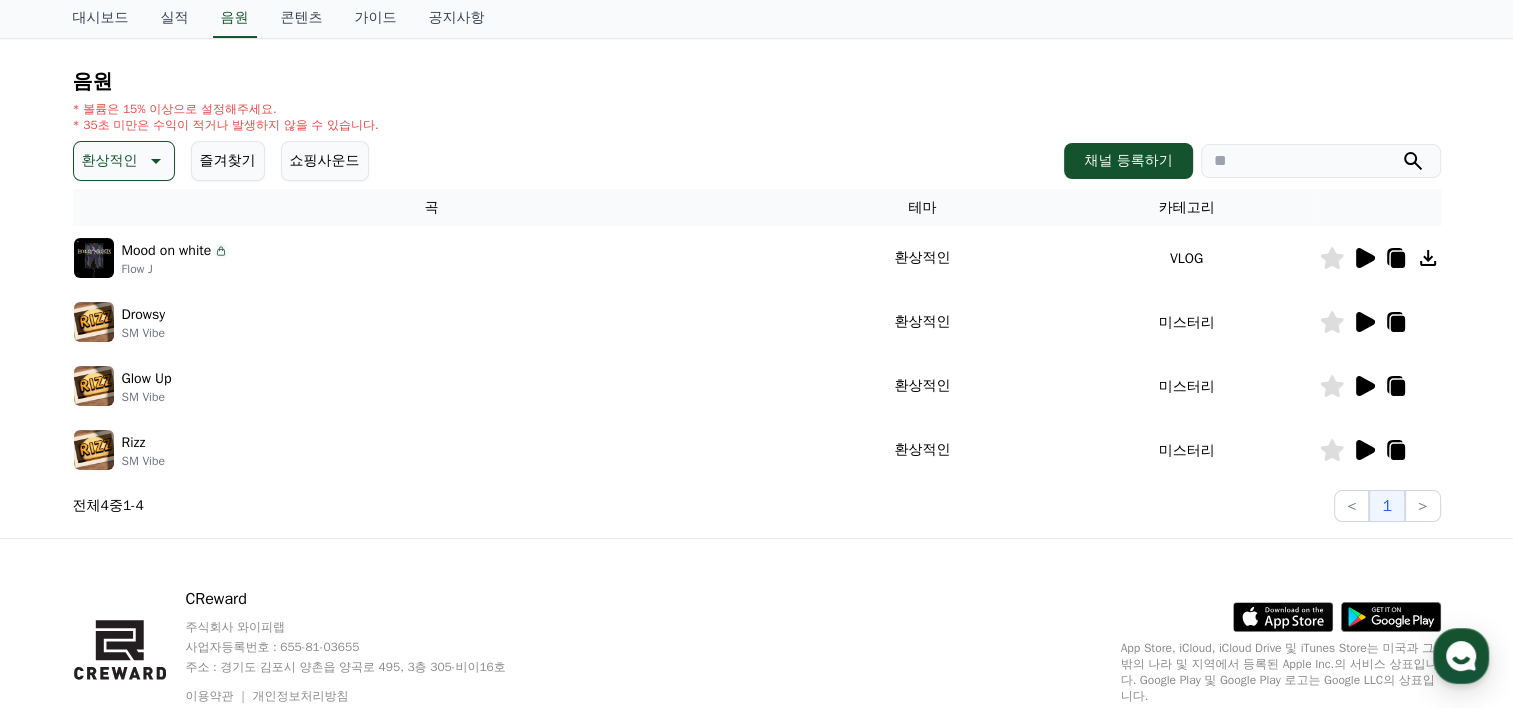 scroll, scrollTop: 260, scrollLeft: 0, axis: vertical 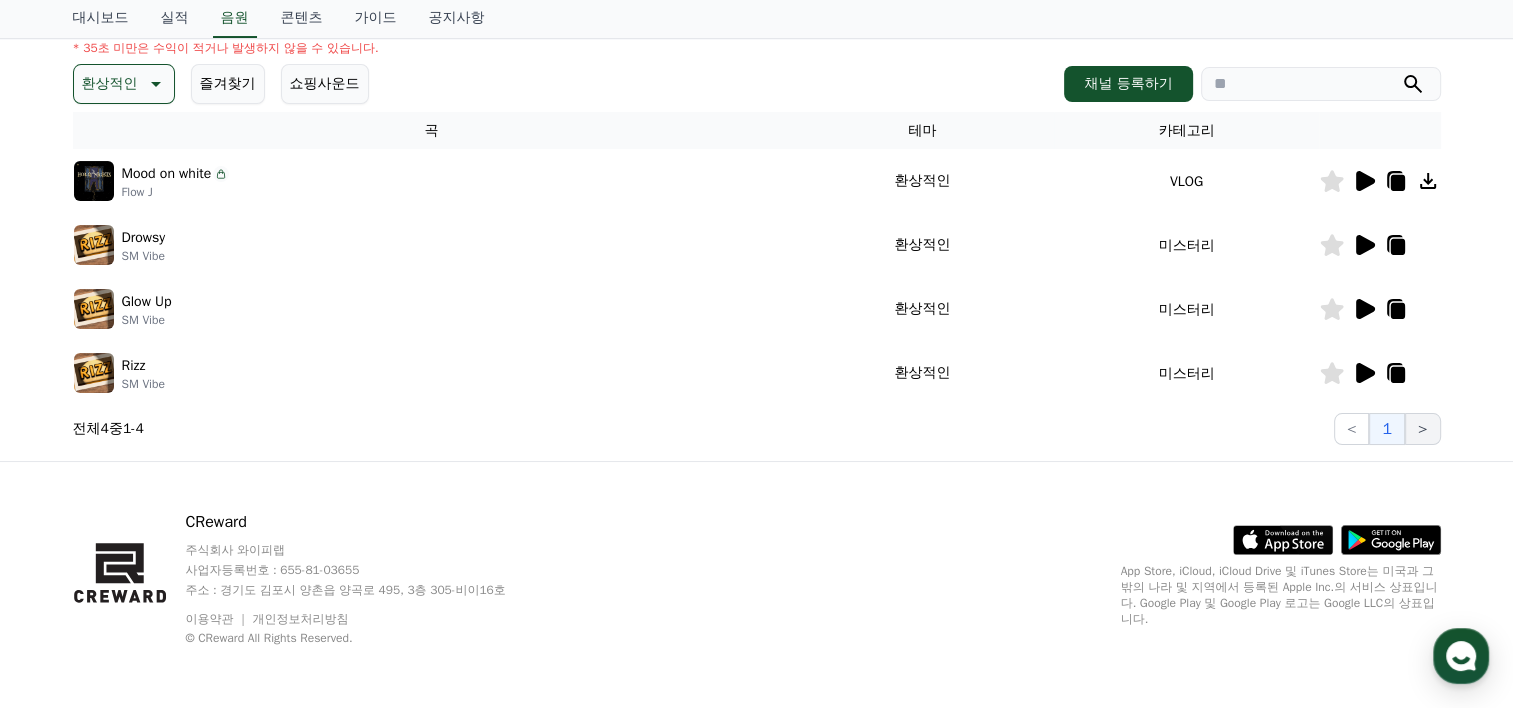 click on ">" at bounding box center [1423, 429] 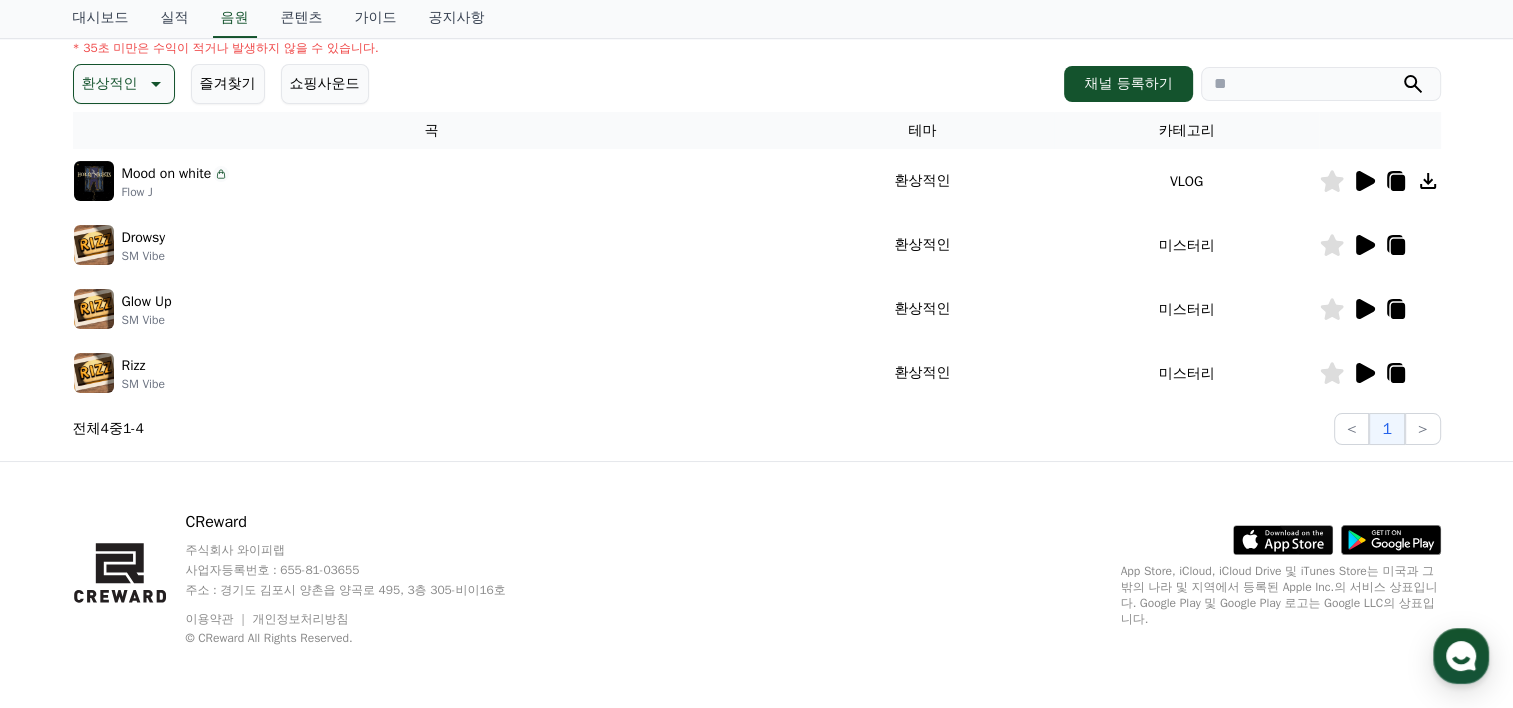 click 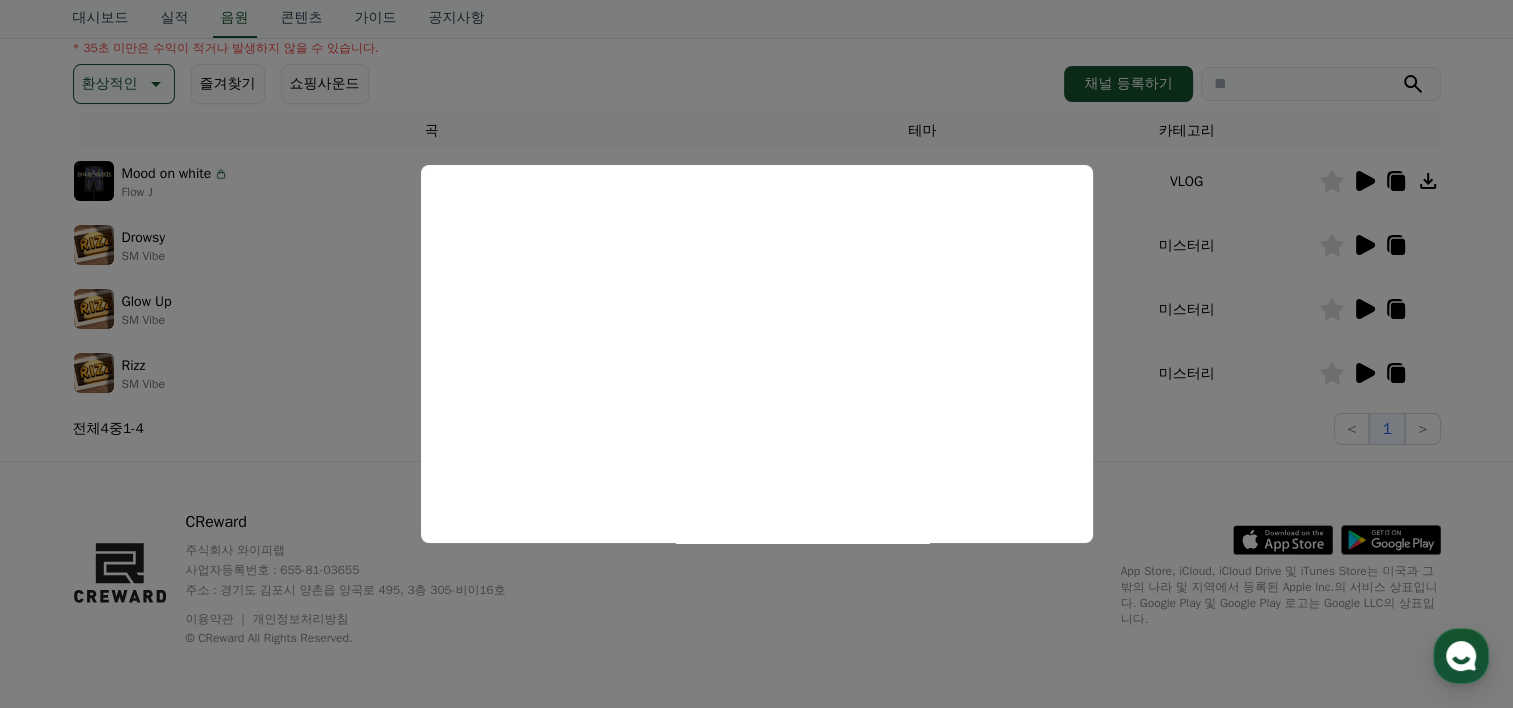 click at bounding box center (756, 354) 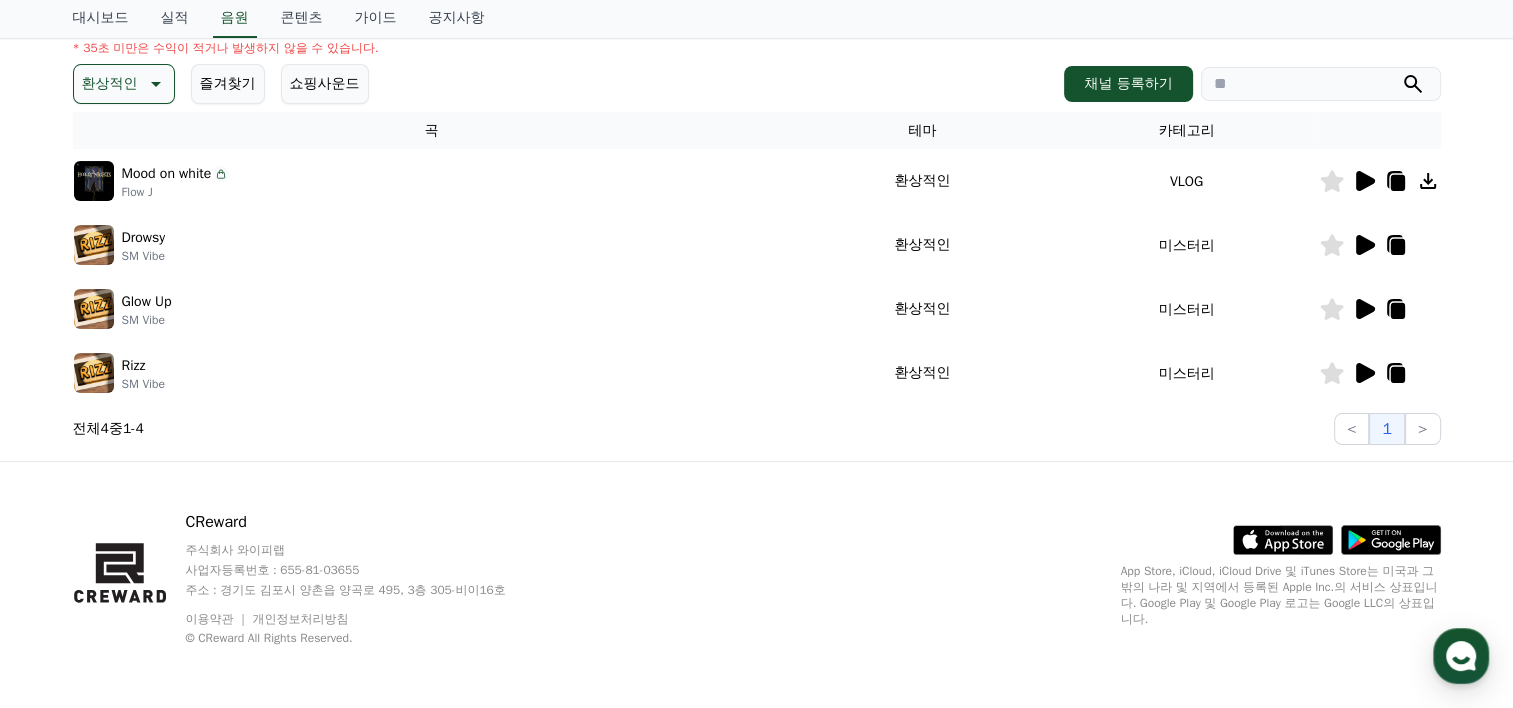click 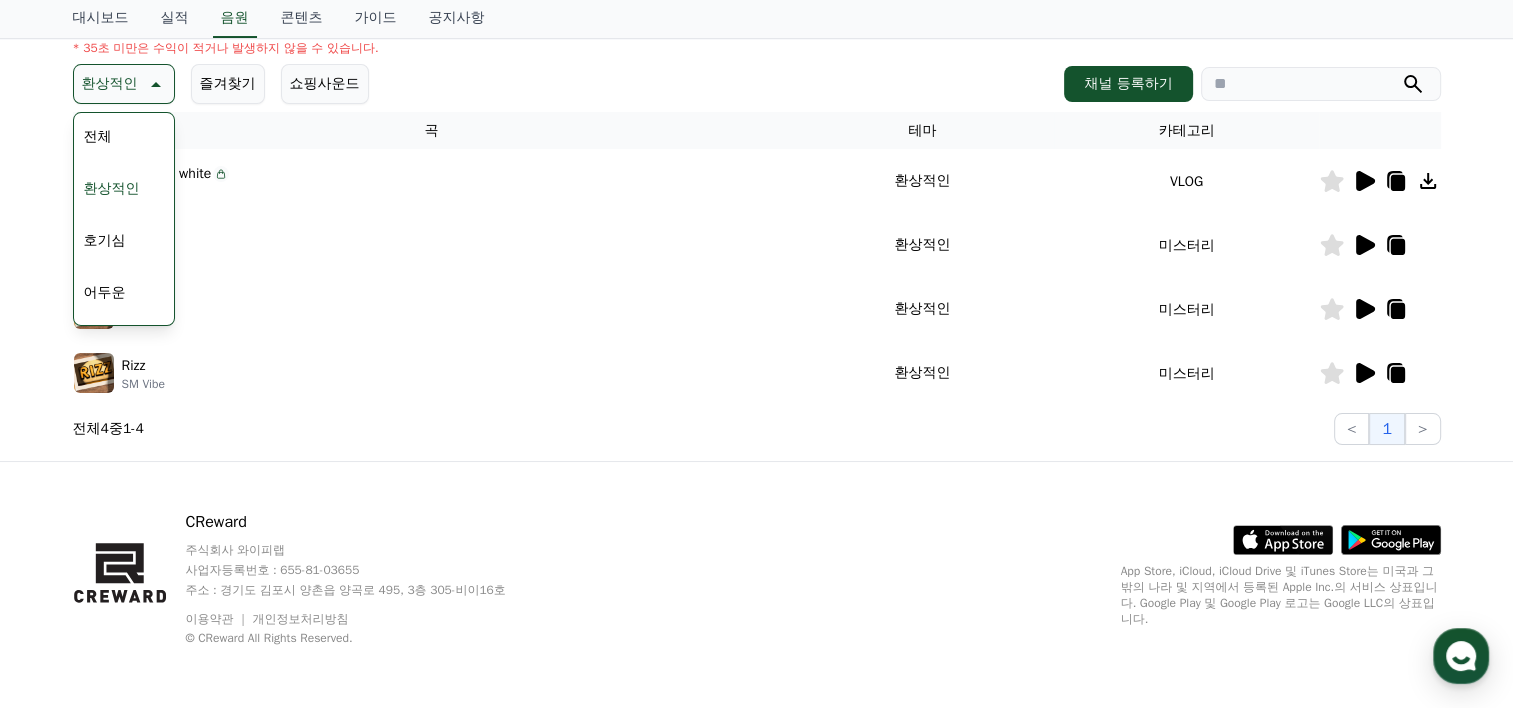click on "호기심" at bounding box center (105, 241) 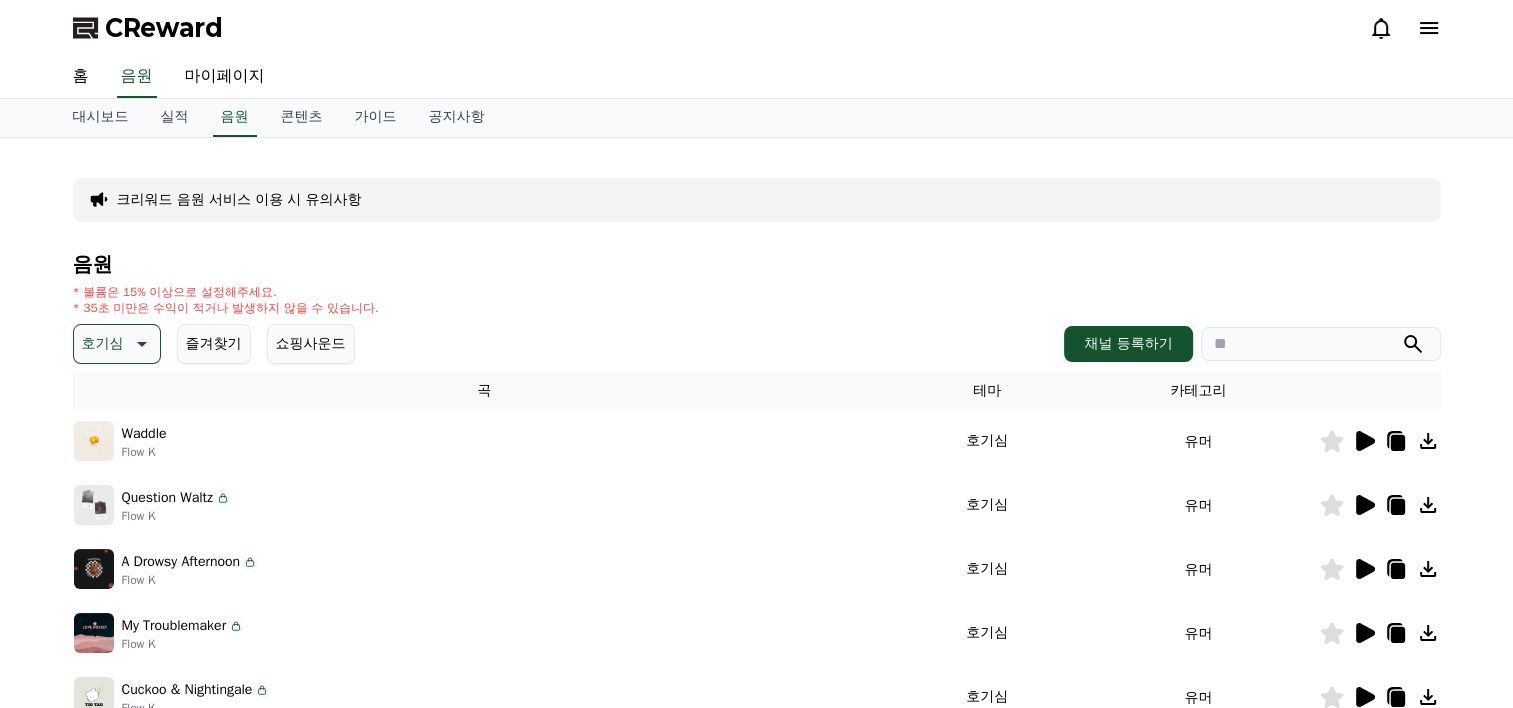 scroll, scrollTop: 0, scrollLeft: 0, axis: both 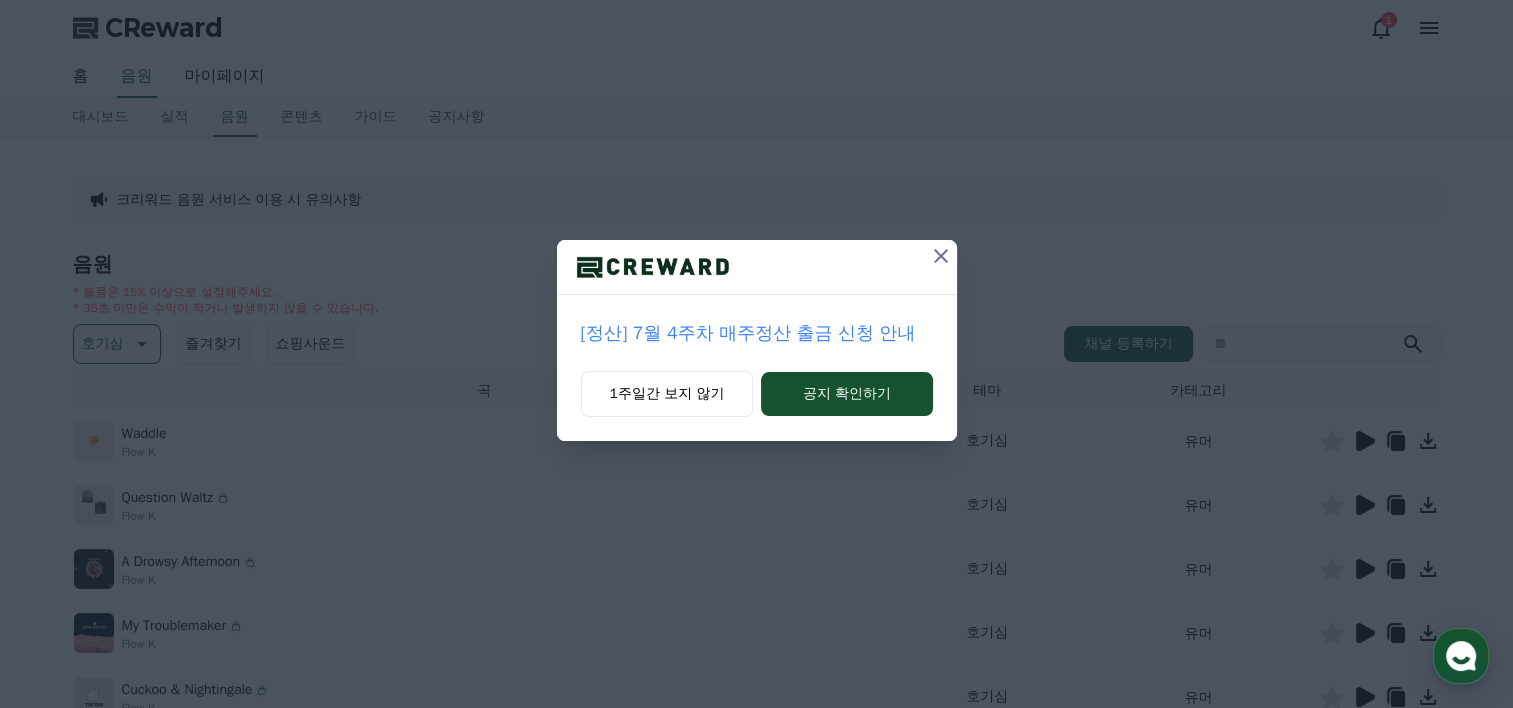 click 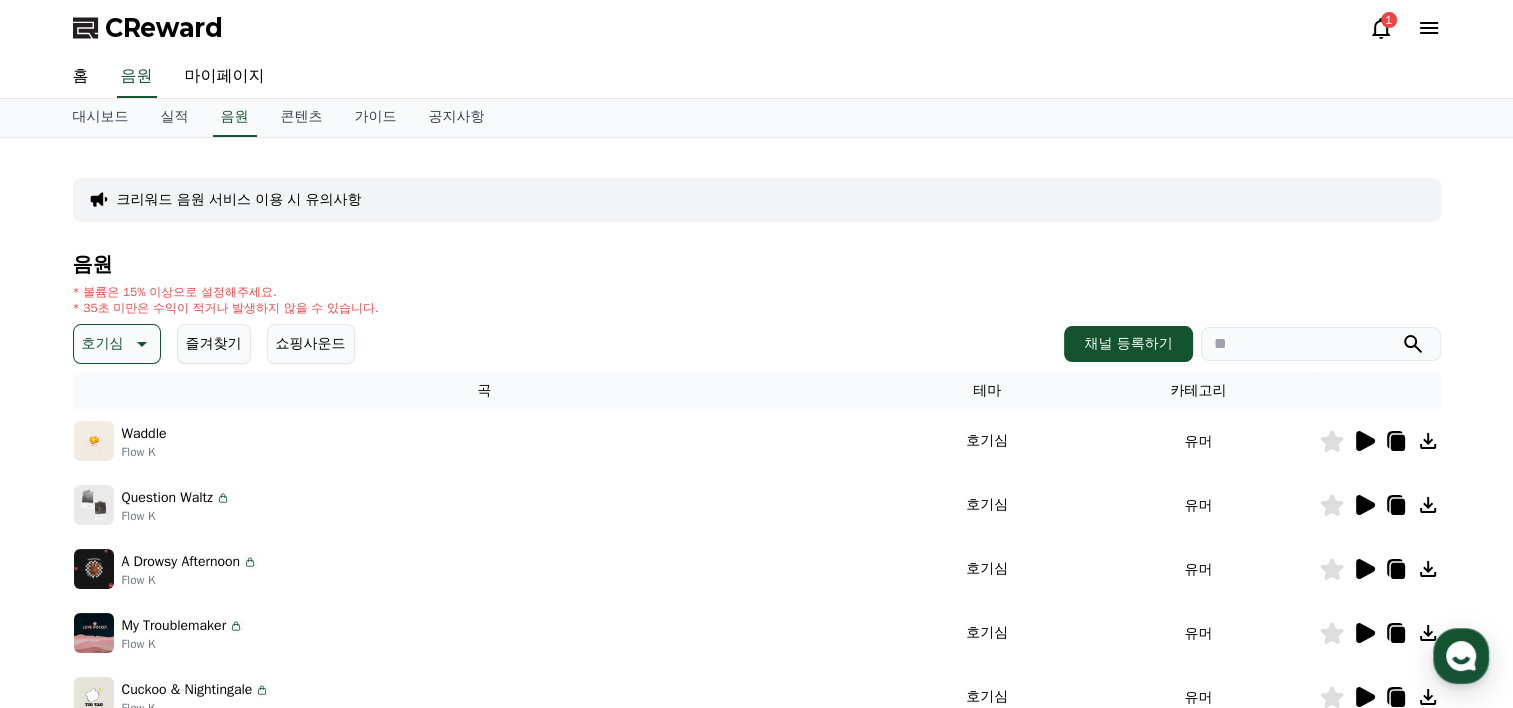 click 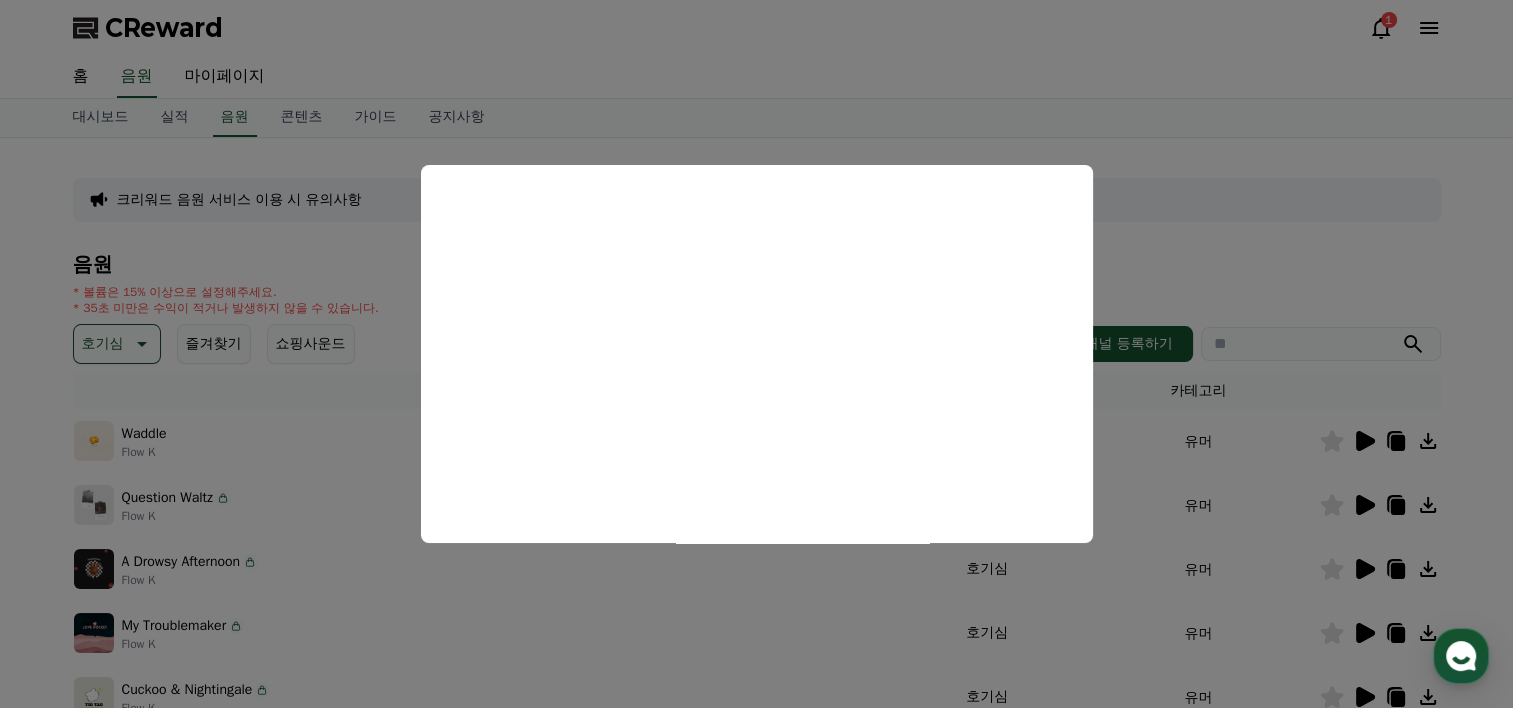 click at bounding box center [756, 354] 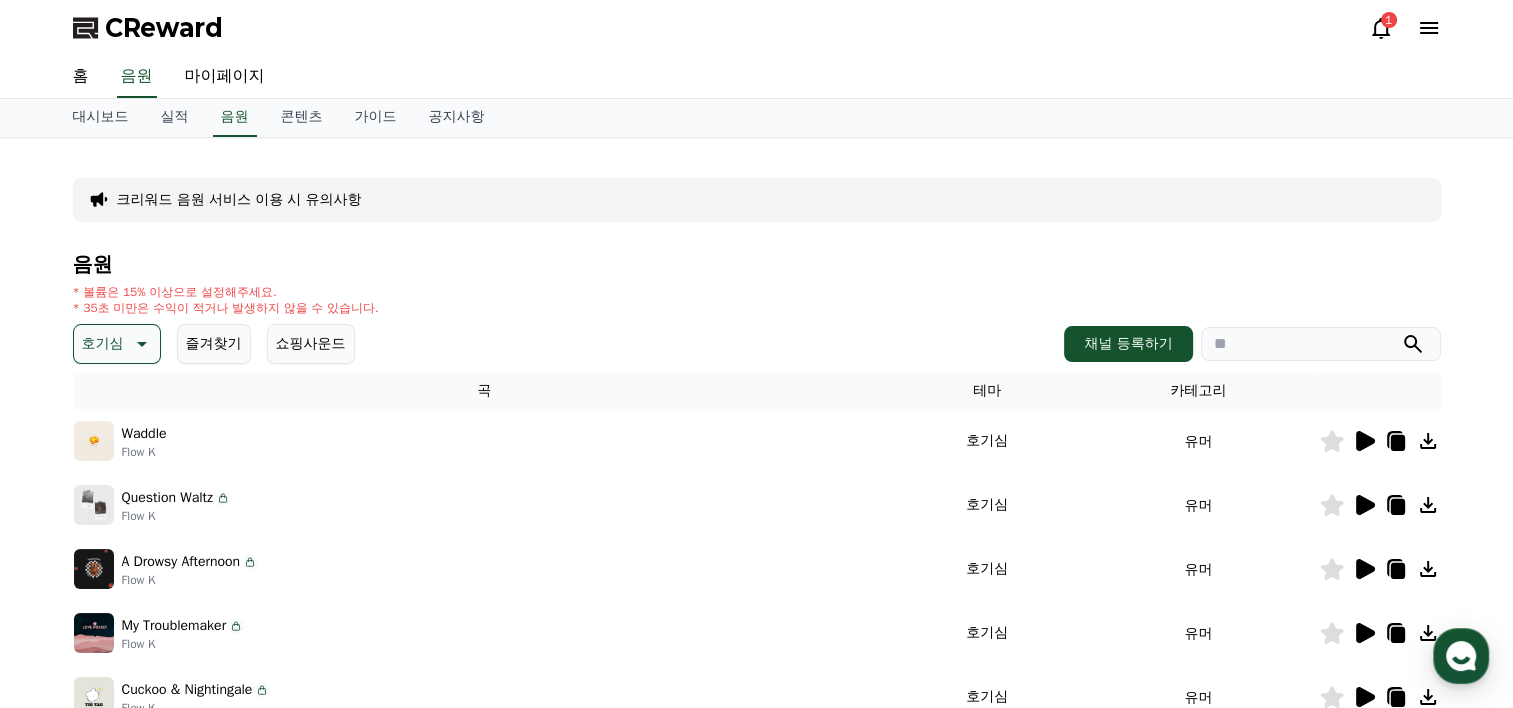 click 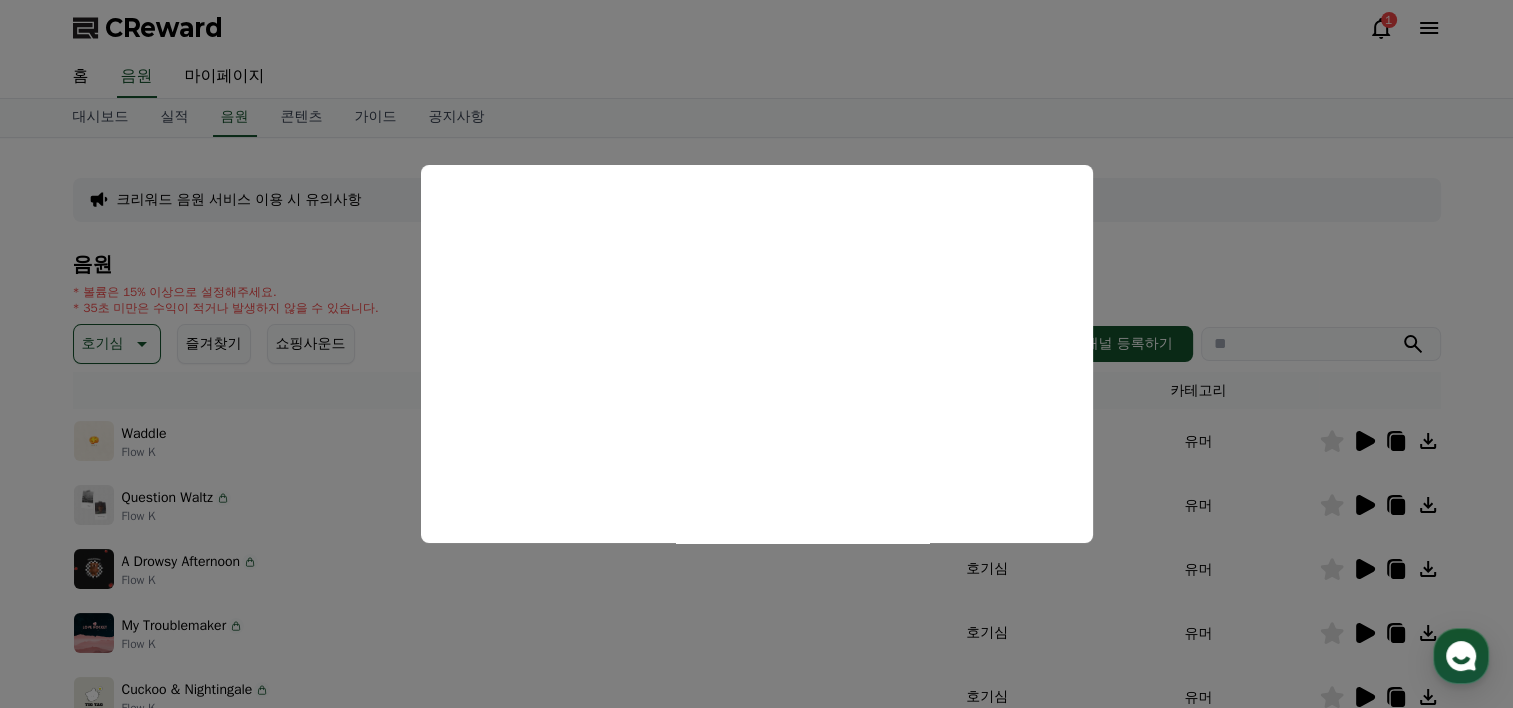 click at bounding box center [756, 354] 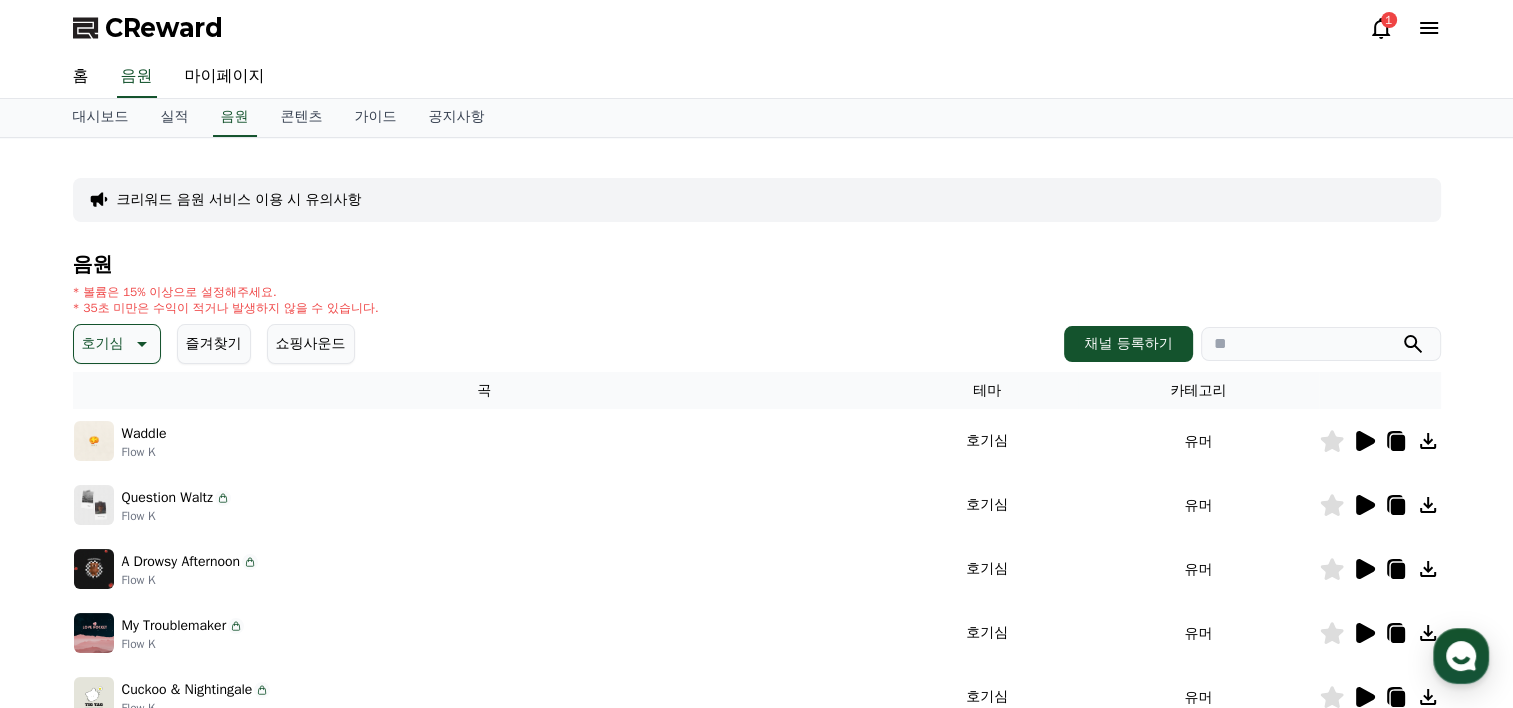 click 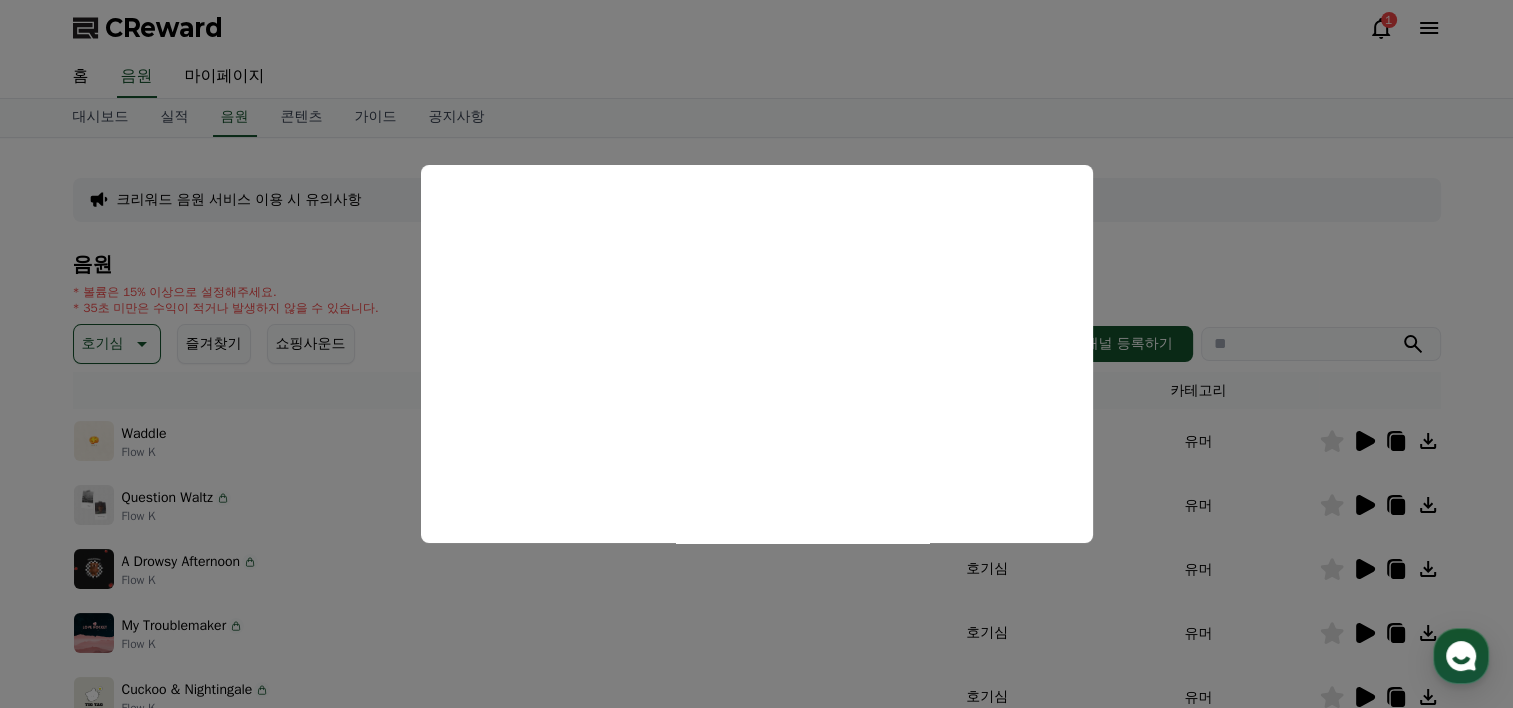 click at bounding box center (756, 354) 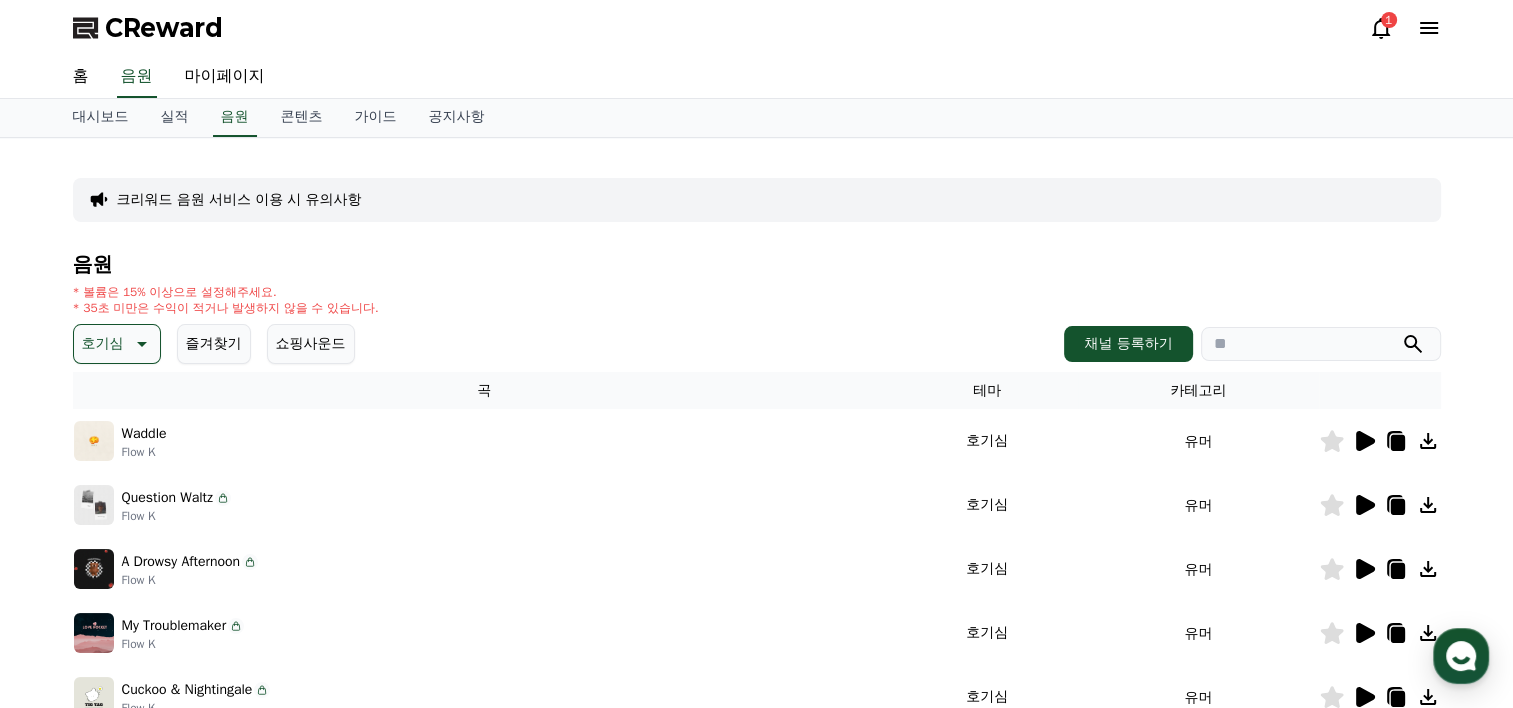 click 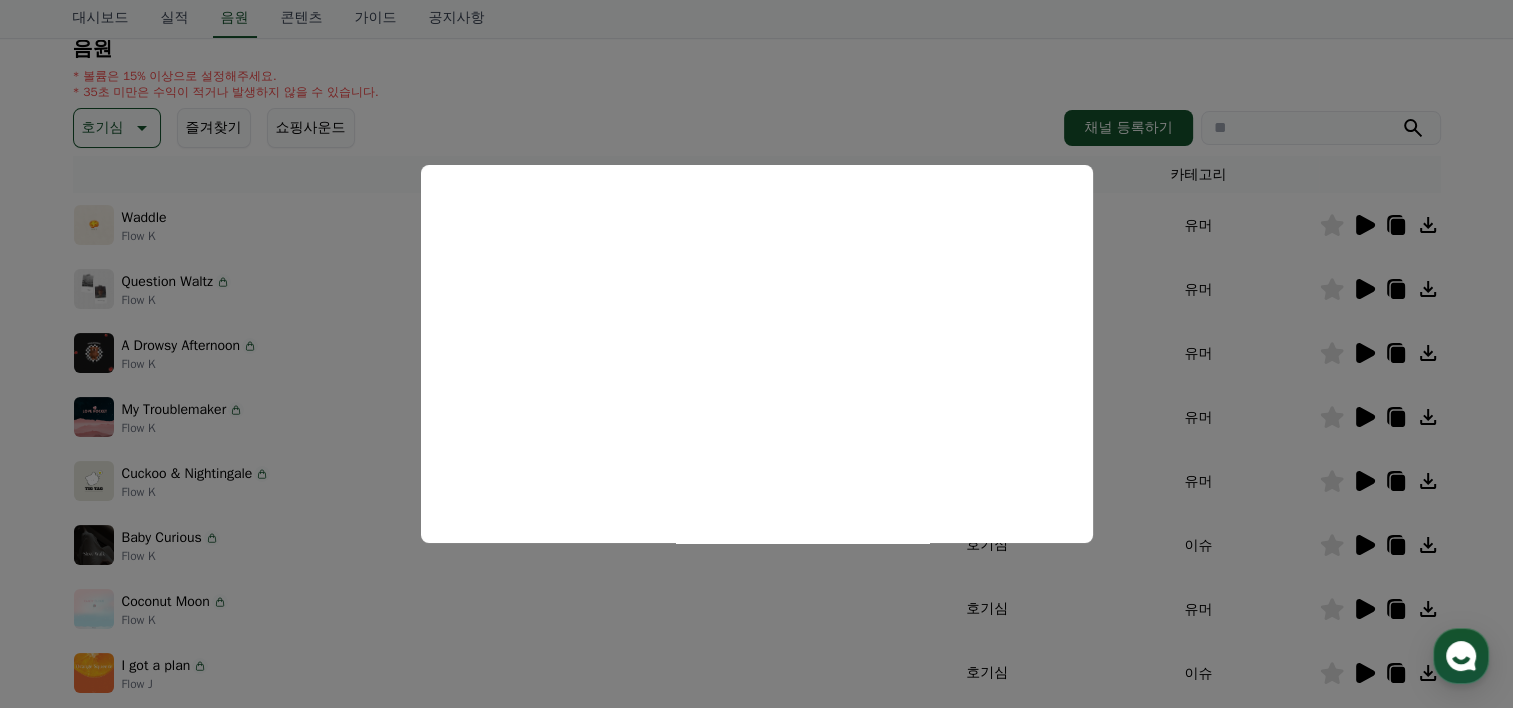 scroll, scrollTop: 233, scrollLeft: 0, axis: vertical 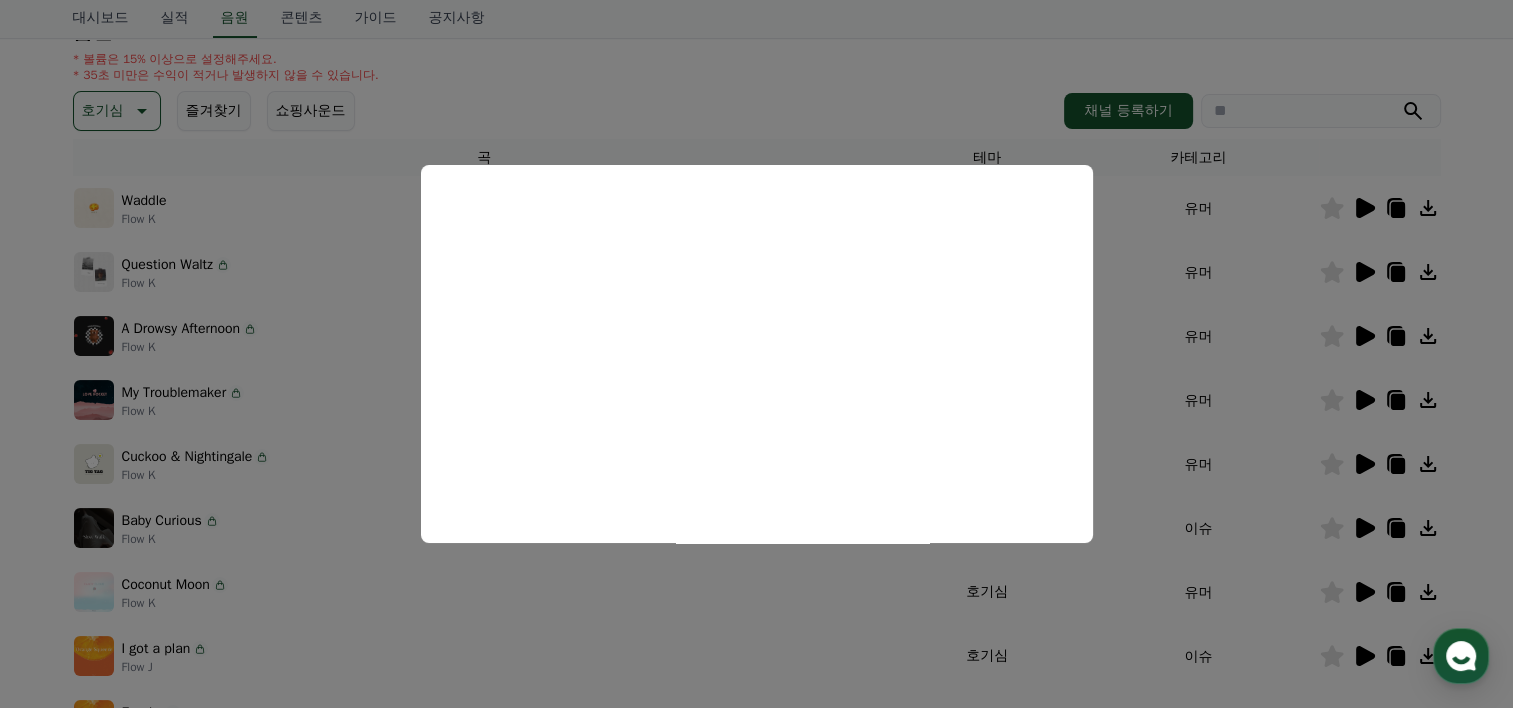 click at bounding box center [756, 354] 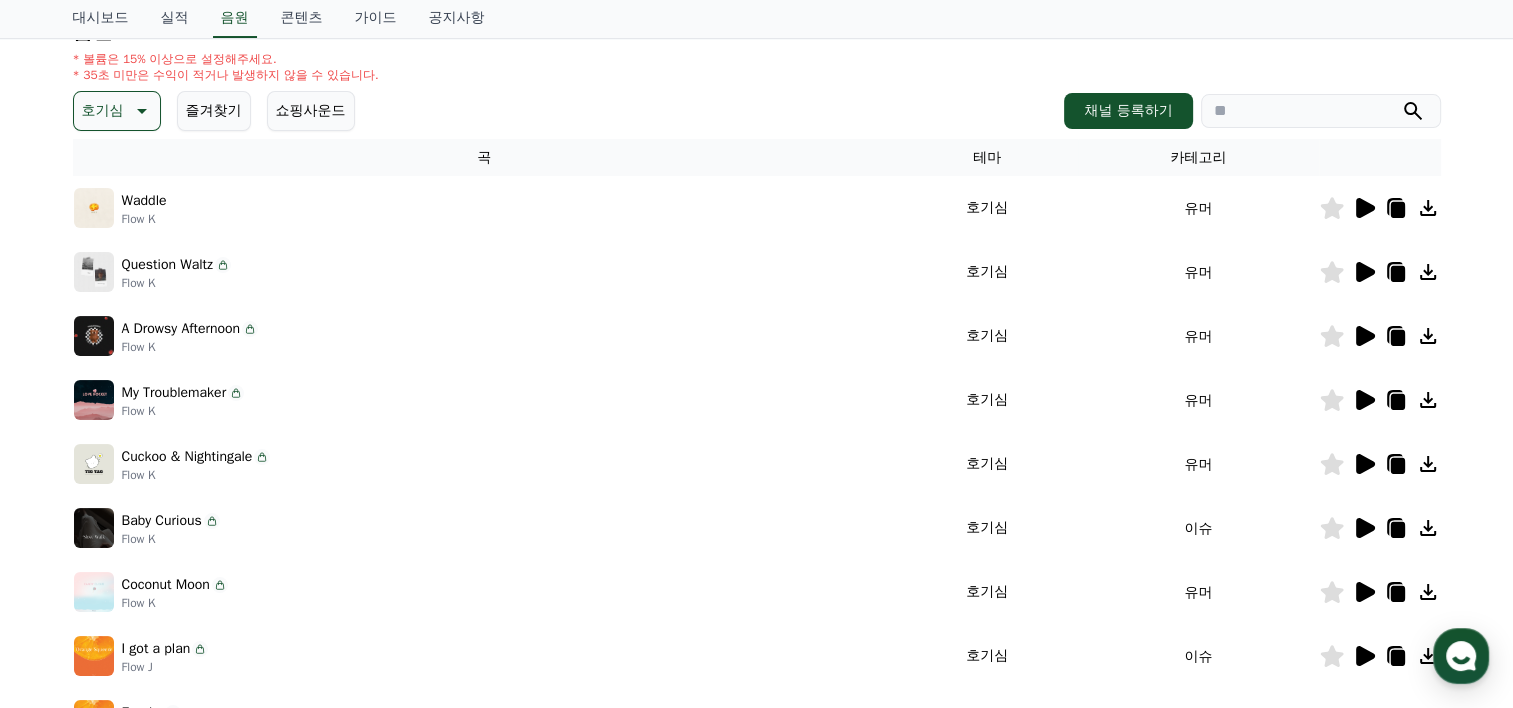 click 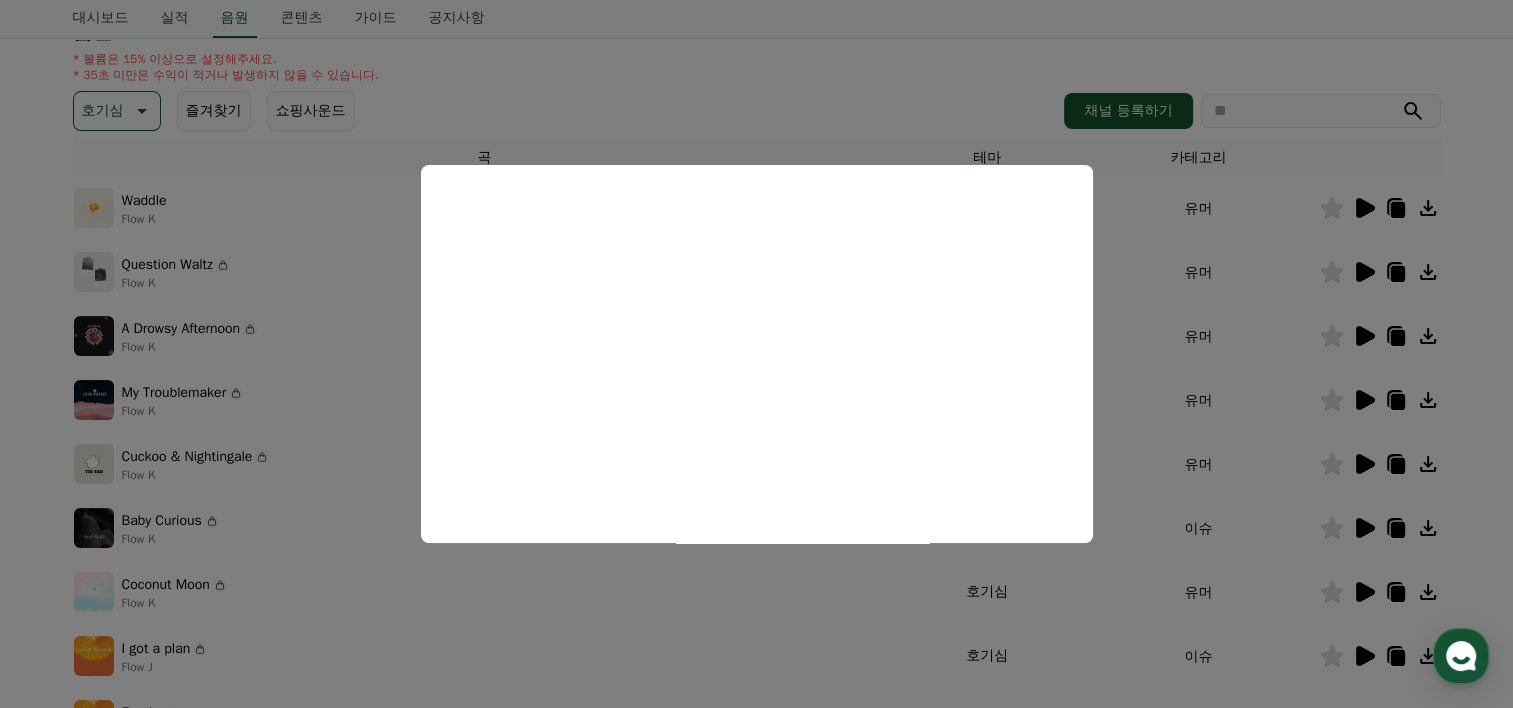 click at bounding box center [756, 354] 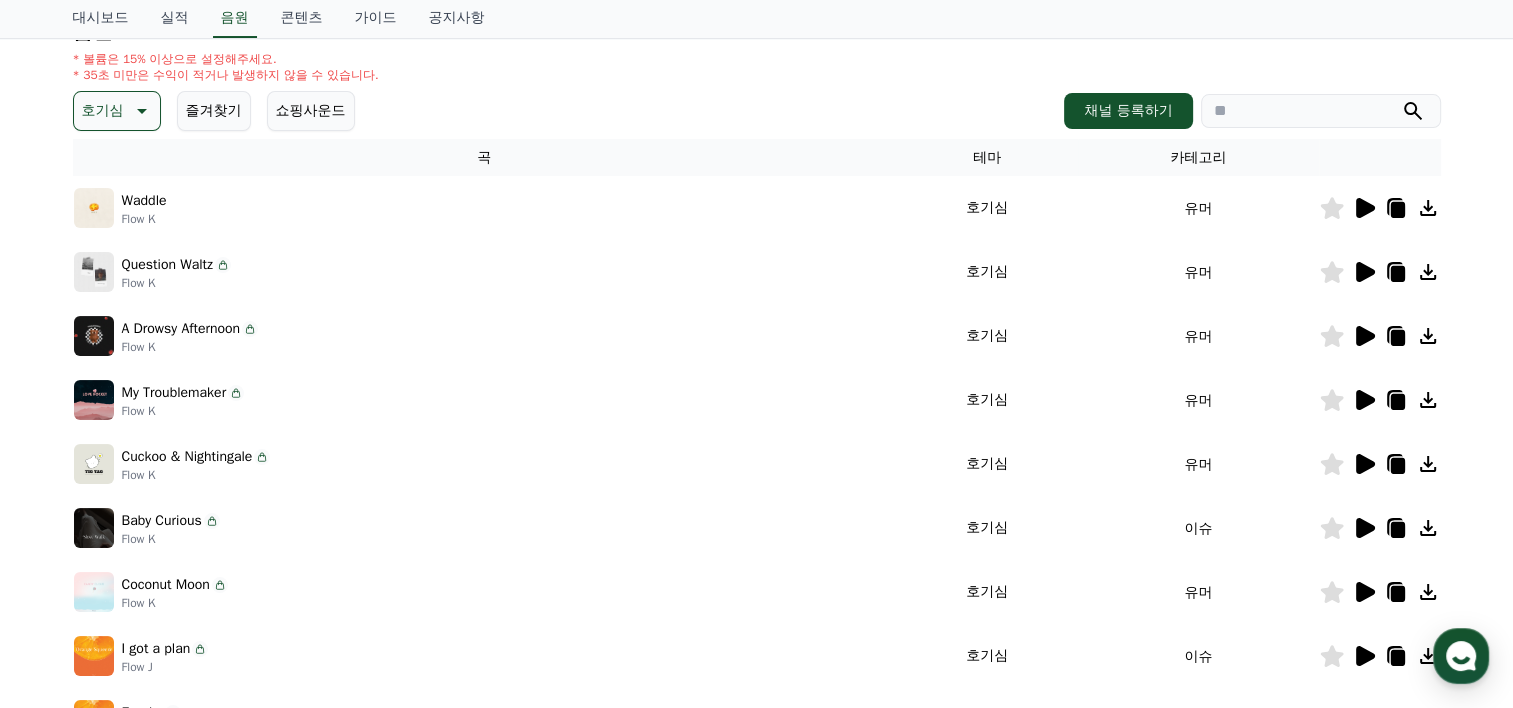 click 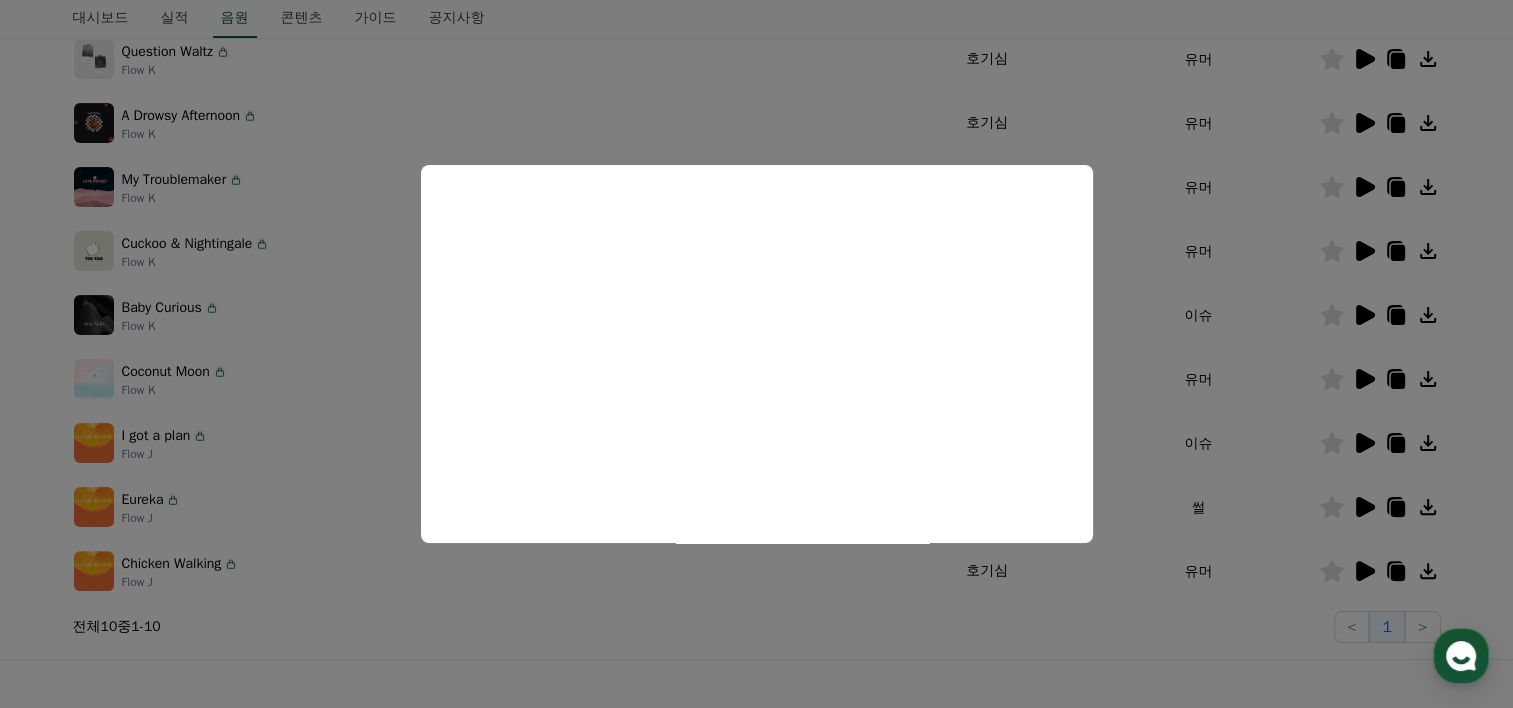 scroll, scrollTop: 466, scrollLeft: 0, axis: vertical 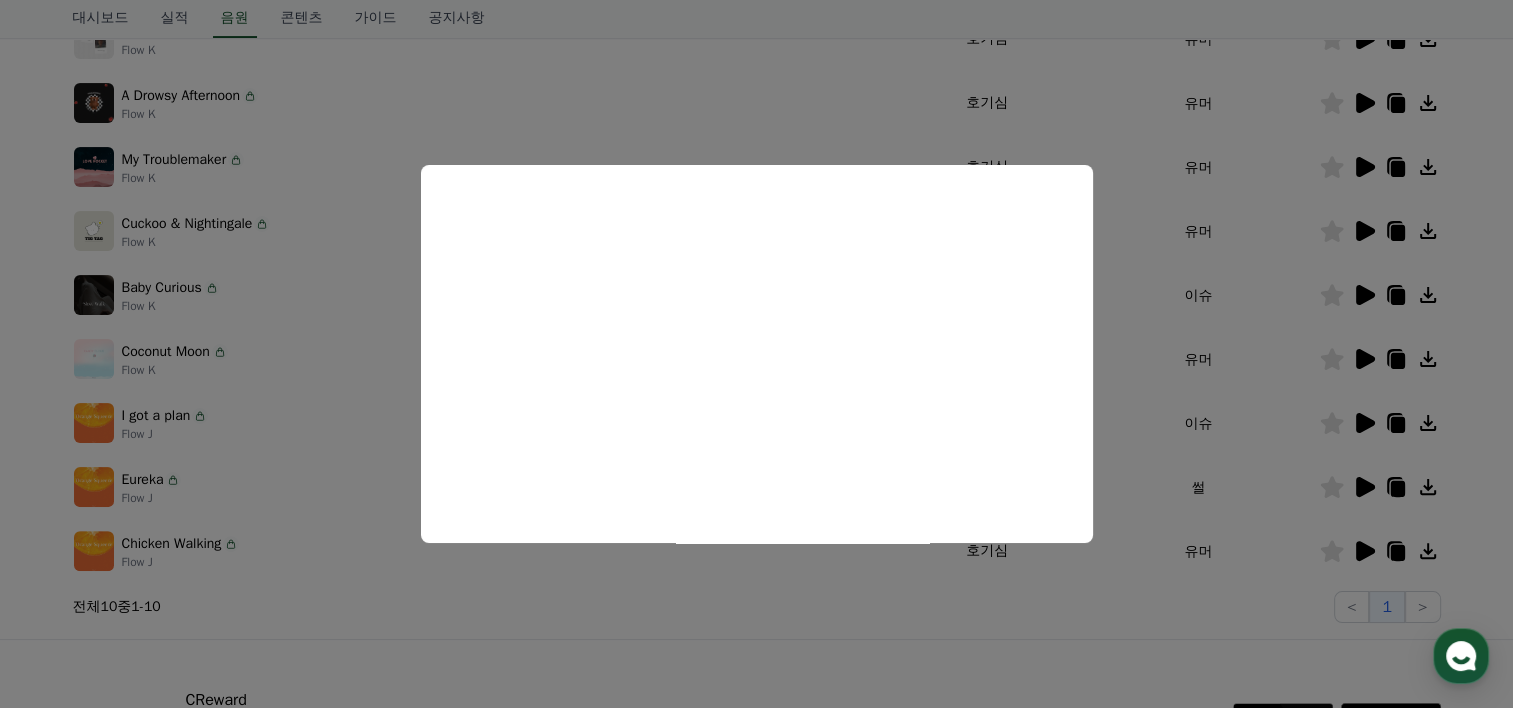 click at bounding box center (756, 354) 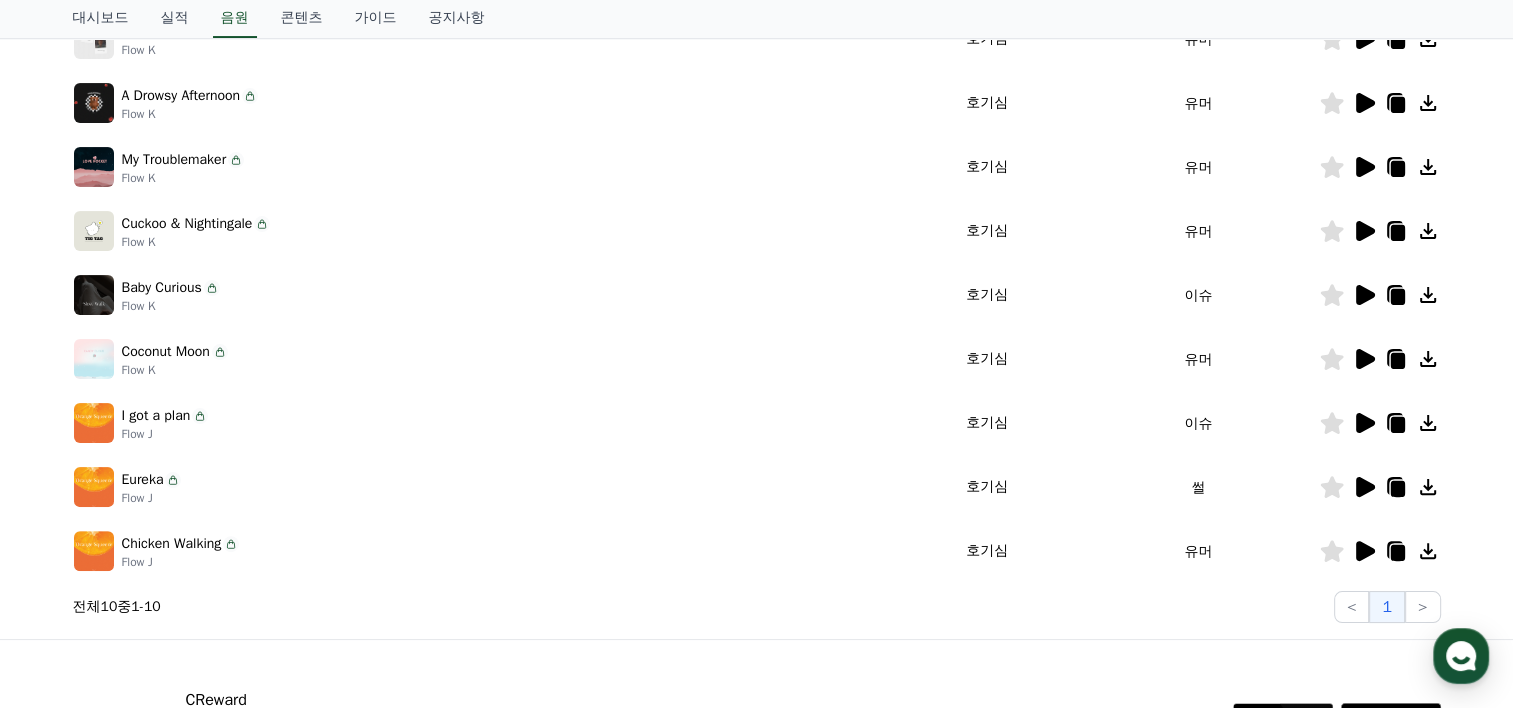 click 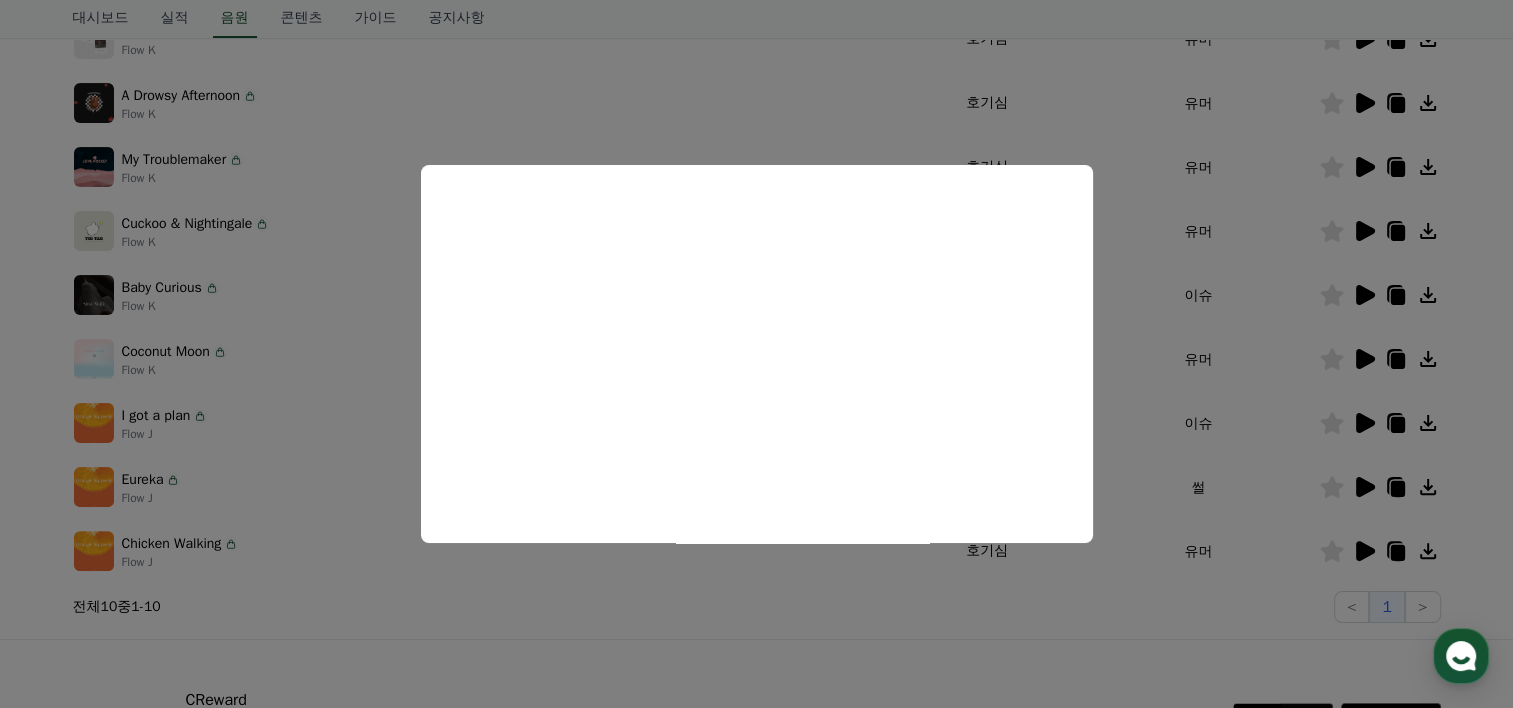 click at bounding box center [756, 354] 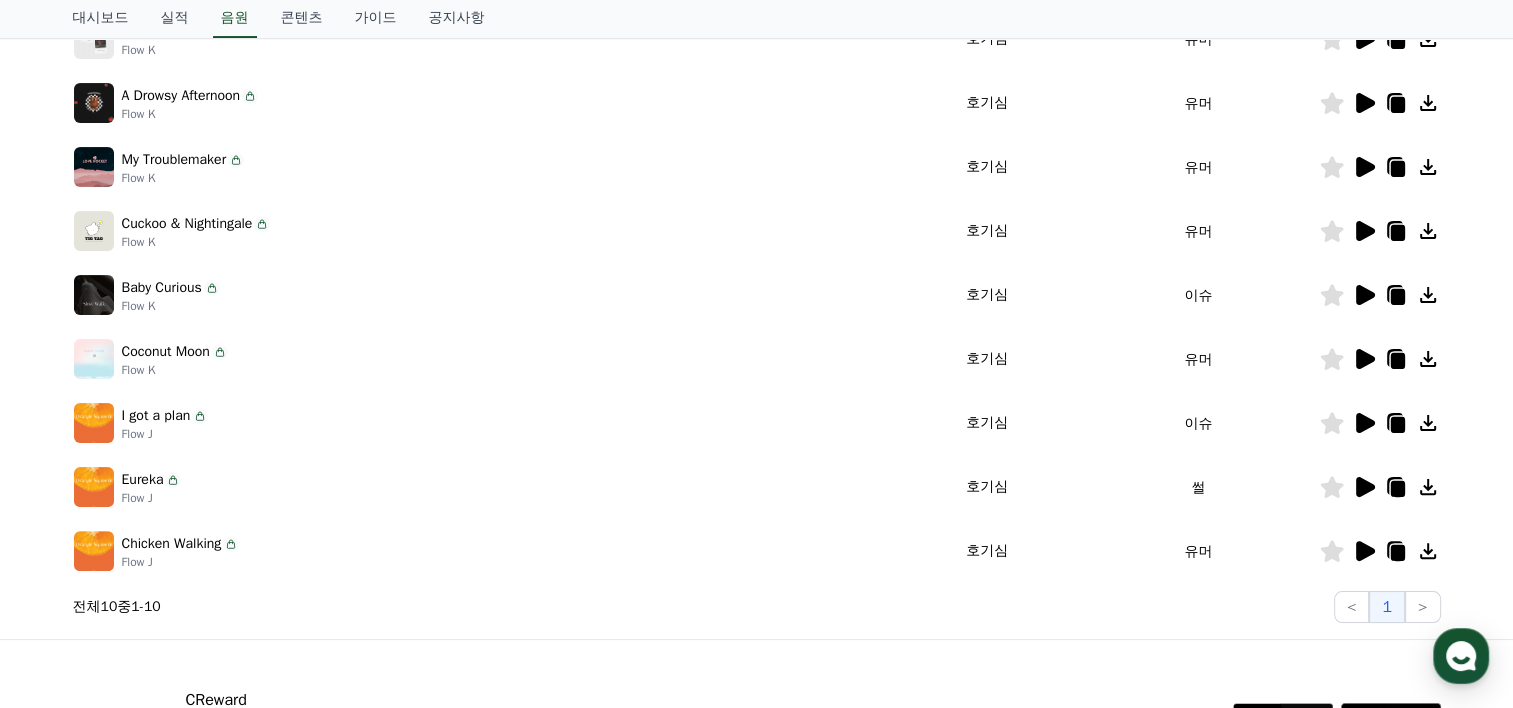 click 